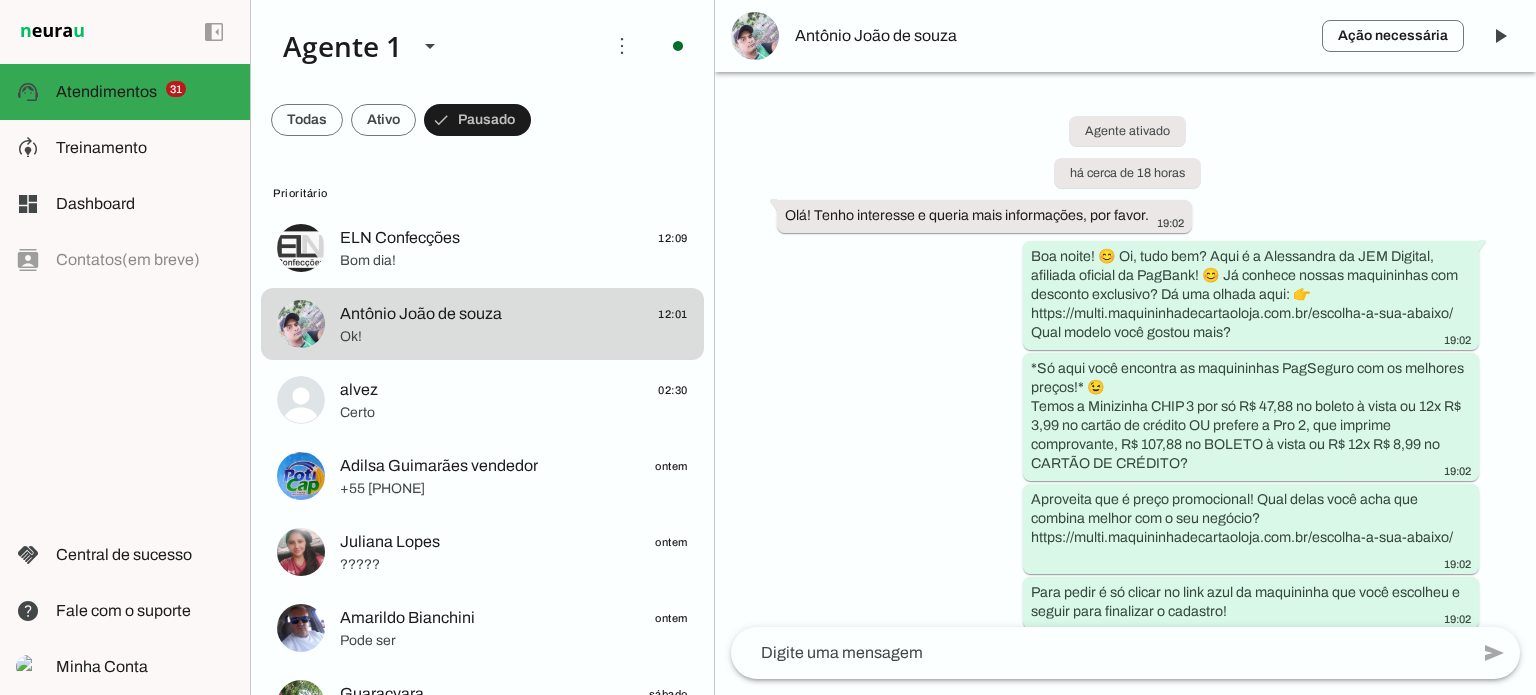 scroll, scrollTop: 0, scrollLeft: 0, axis: both 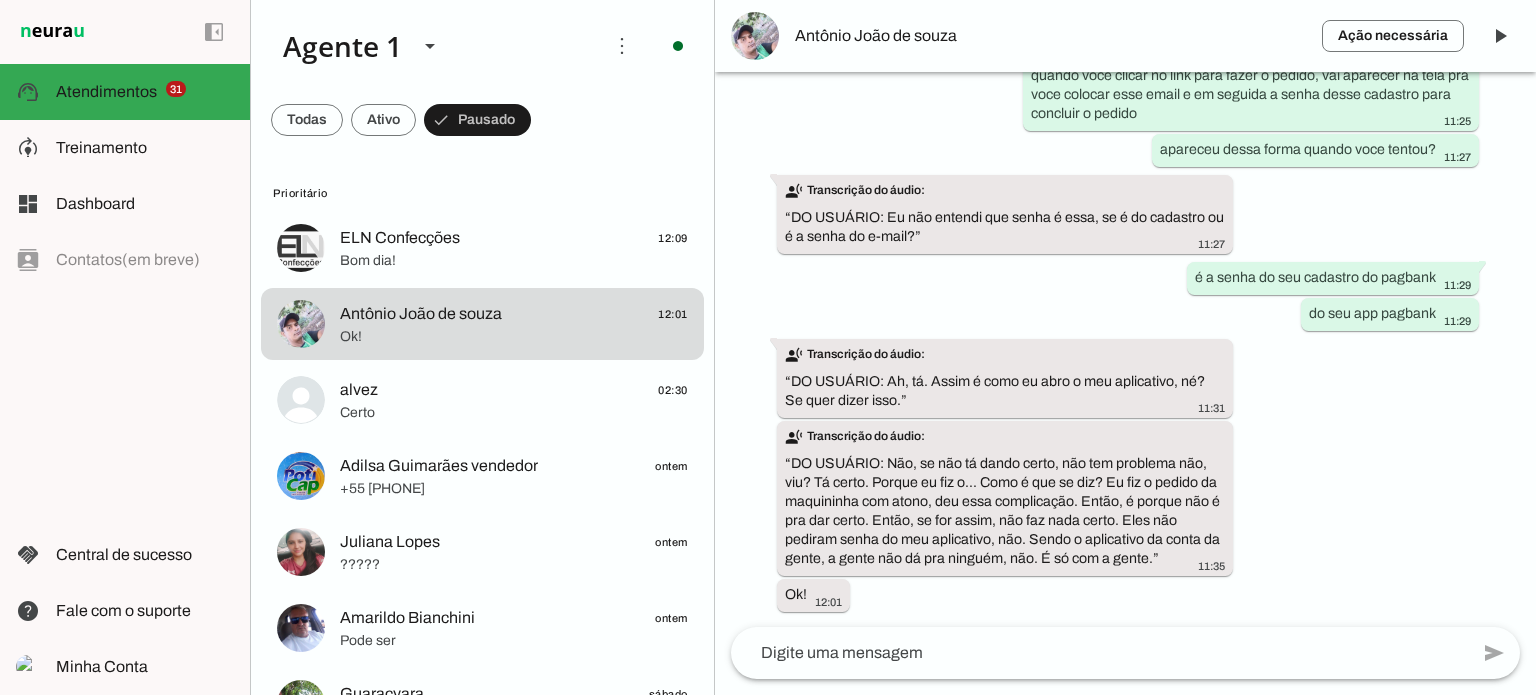 click 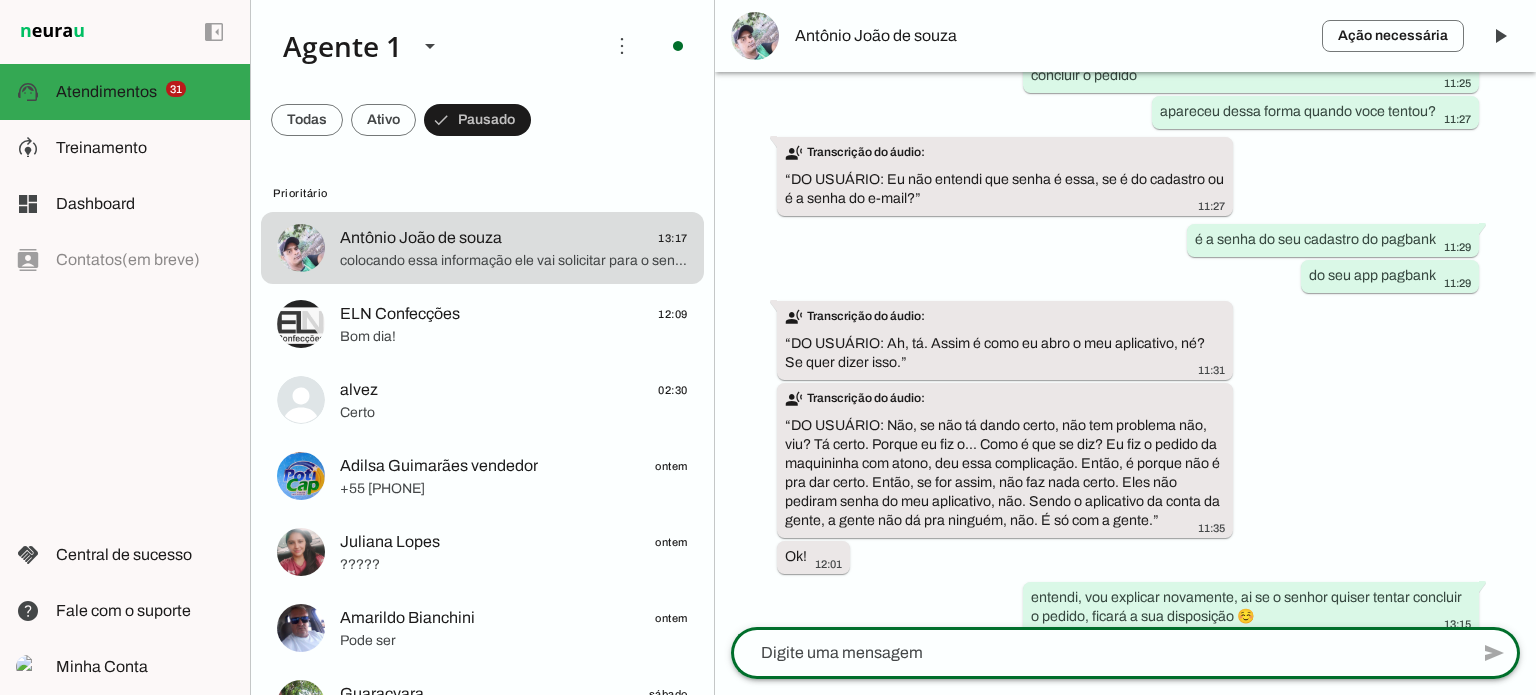 scroll, scrollTop: 0, scrollLeft: 0, axis: both 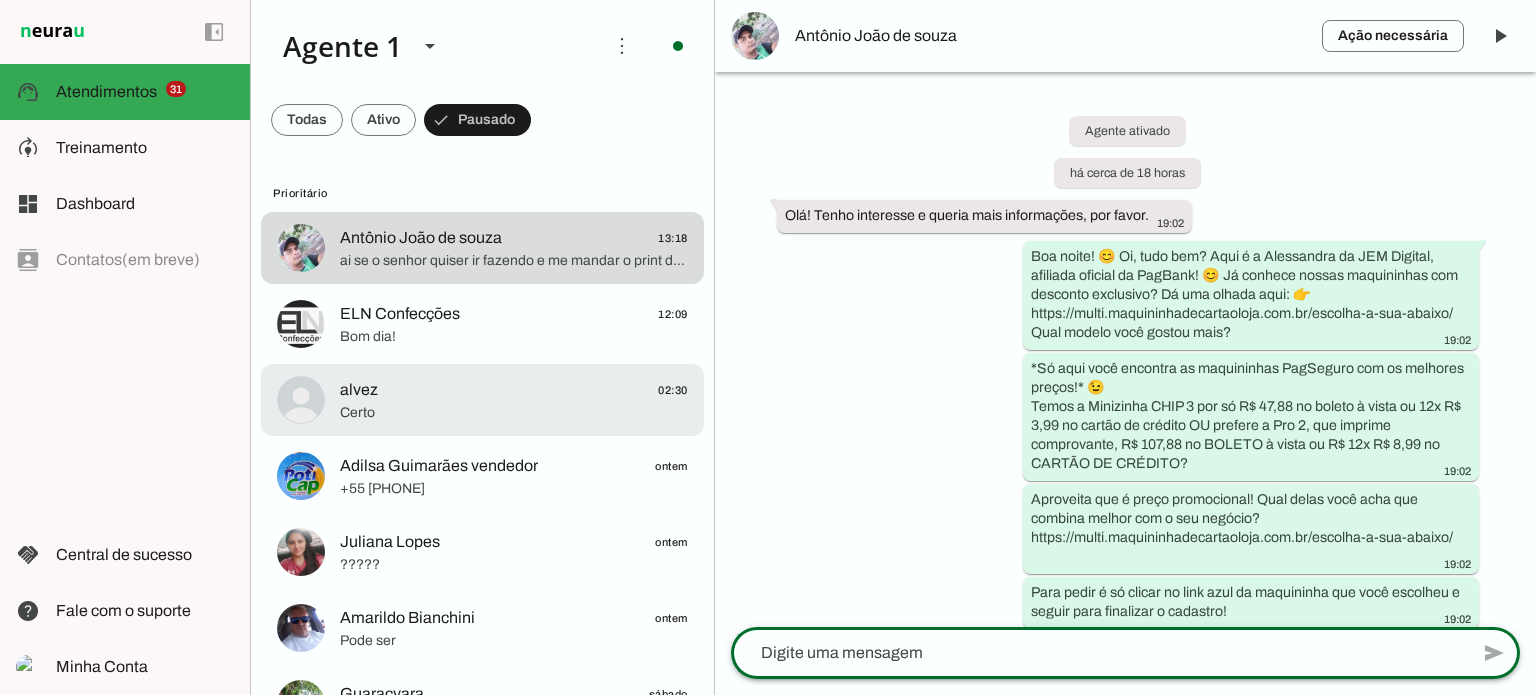 drag, startPoint x: 473, startPoint y: 425, endPoint x: 483, endPoint y: 453, distance: 29.732138 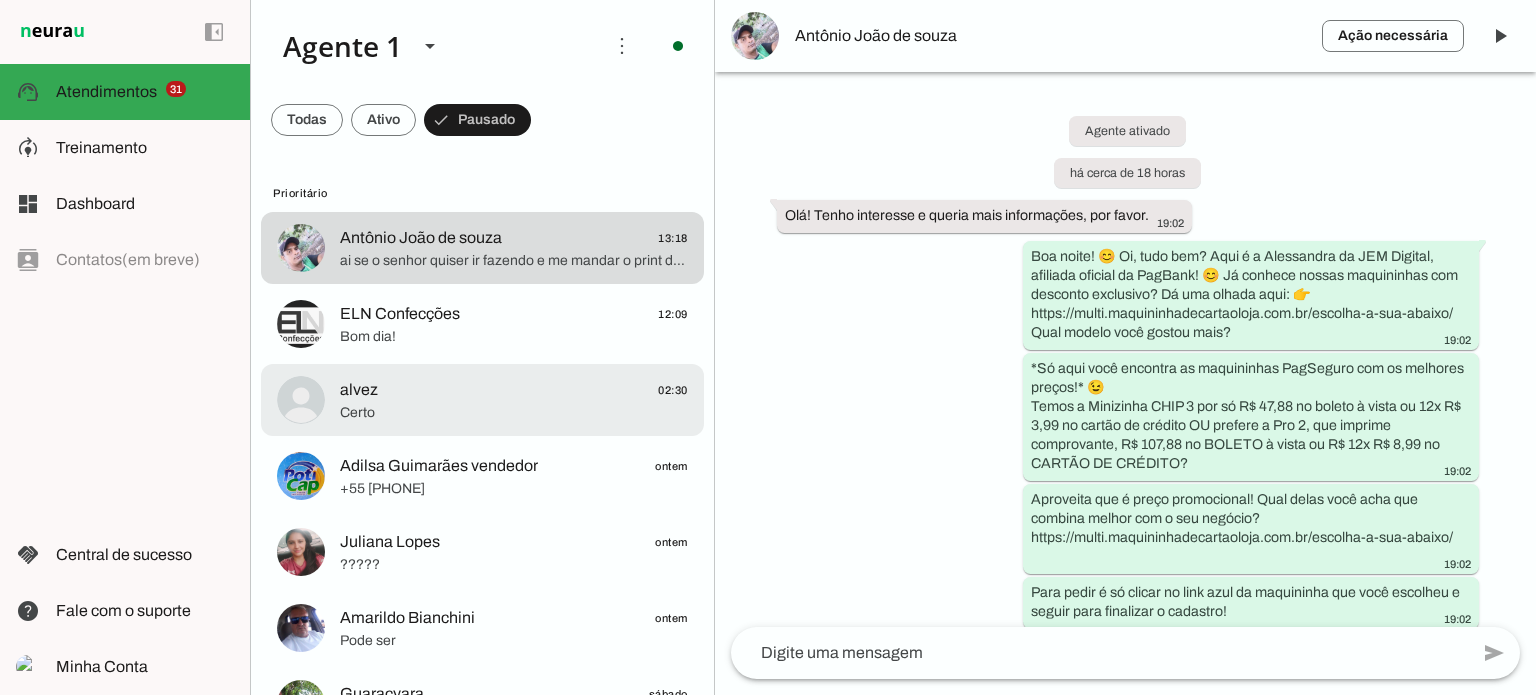 click on "Certo" 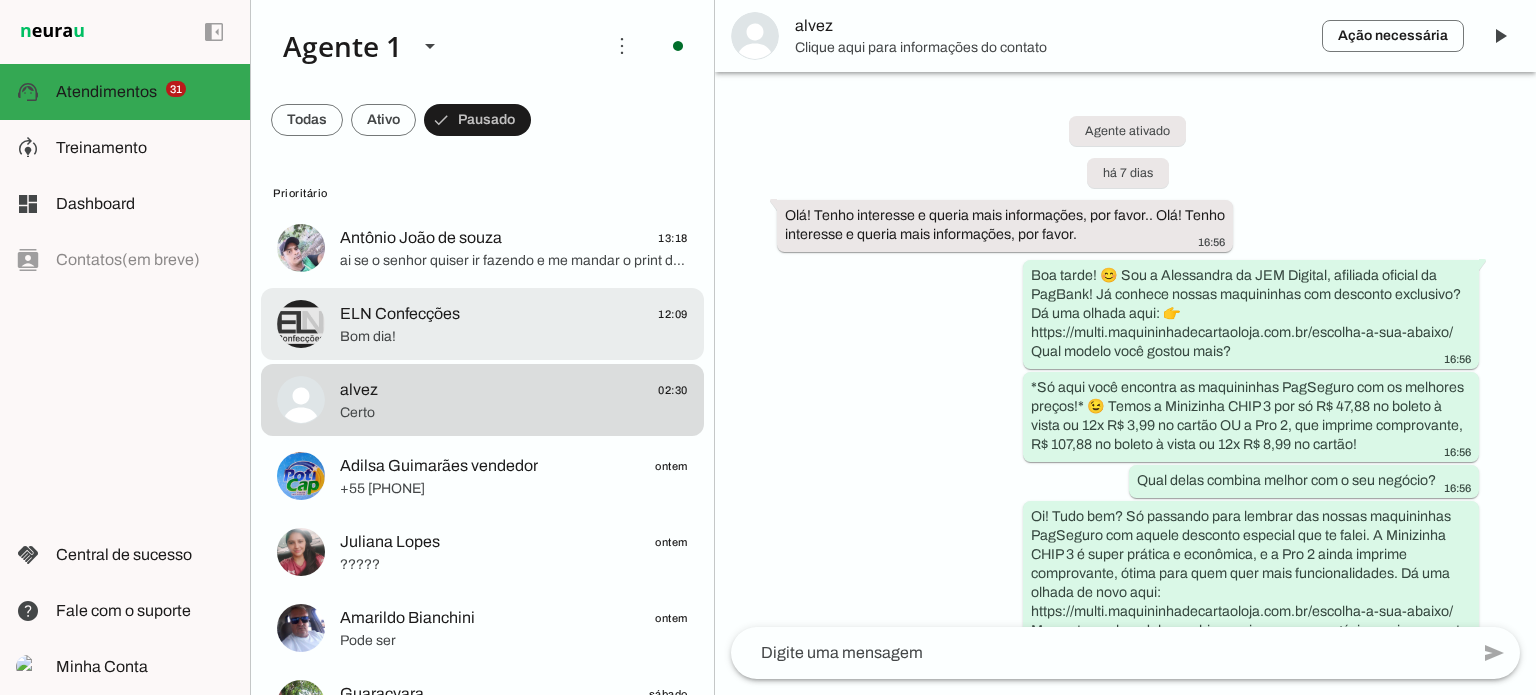 scroll, scrollTop: 2004, scrollLeft: 0, axis: vertical 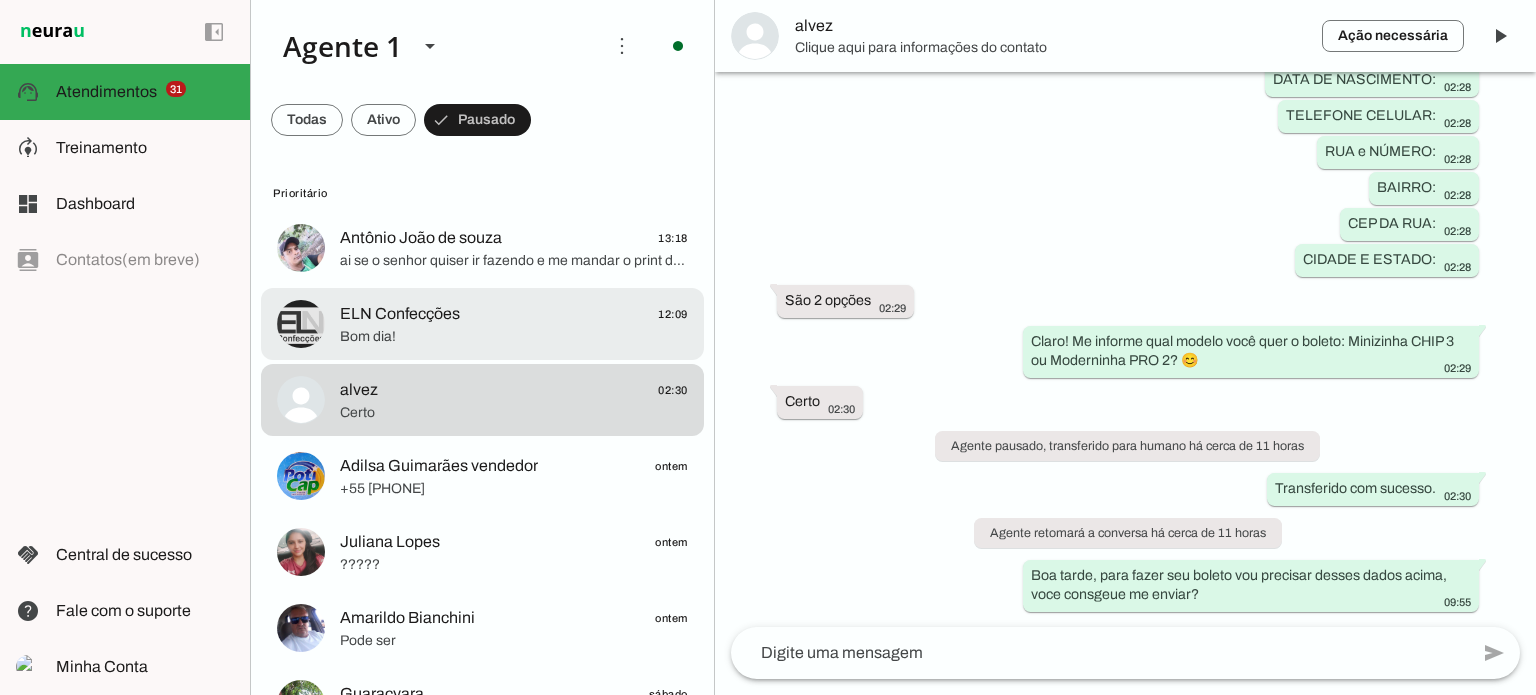 click on "ELN Confecções
12:09" 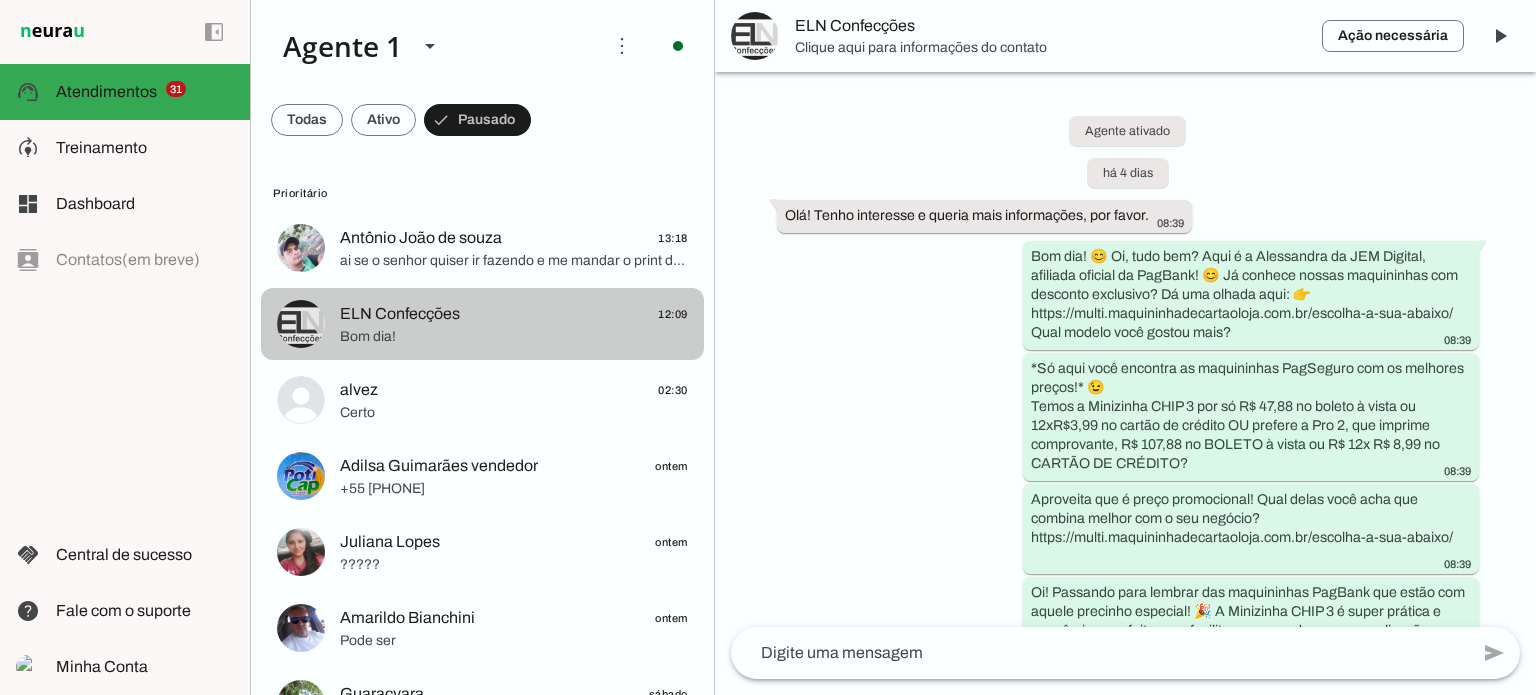 scroll, scrollTop: 4465, scrollLeft: 0, axis: vertical 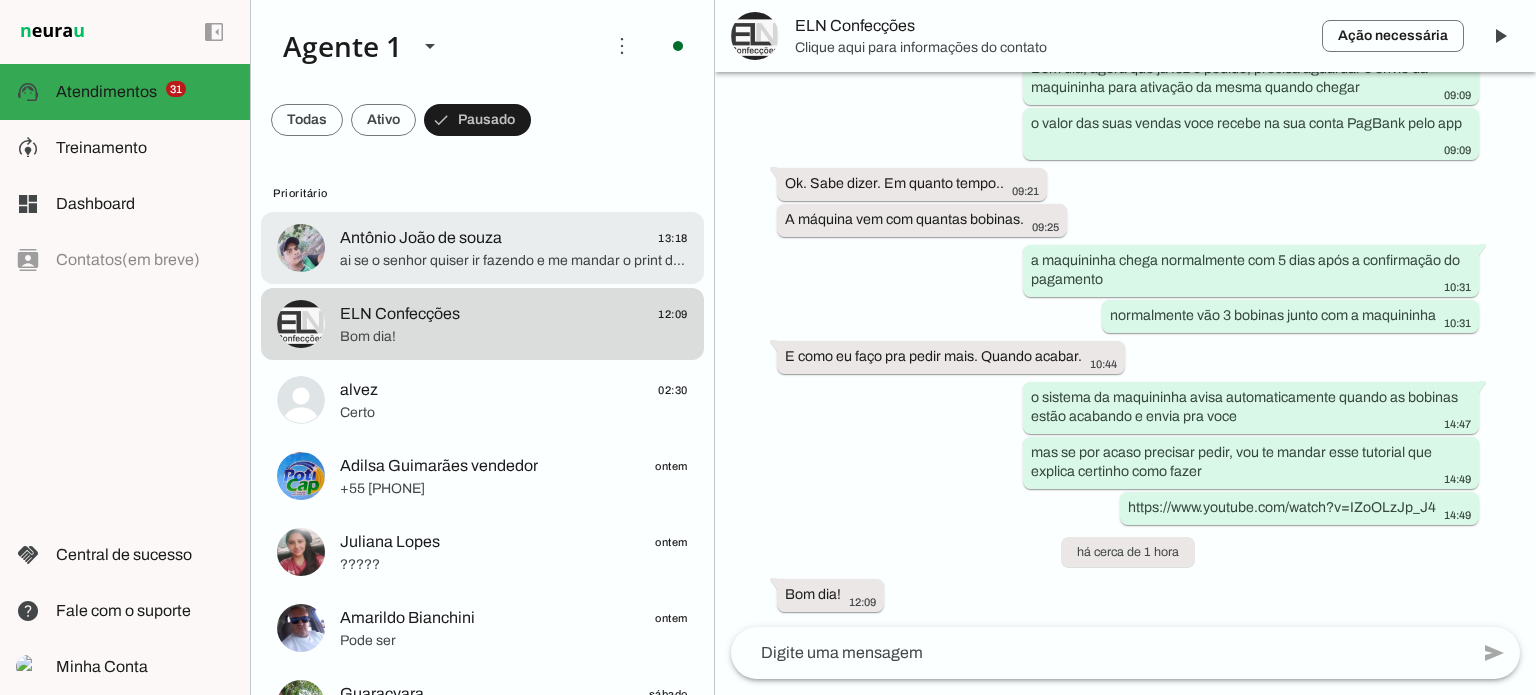click on "[FIRST] [MIDDLE] de souza
13:18" 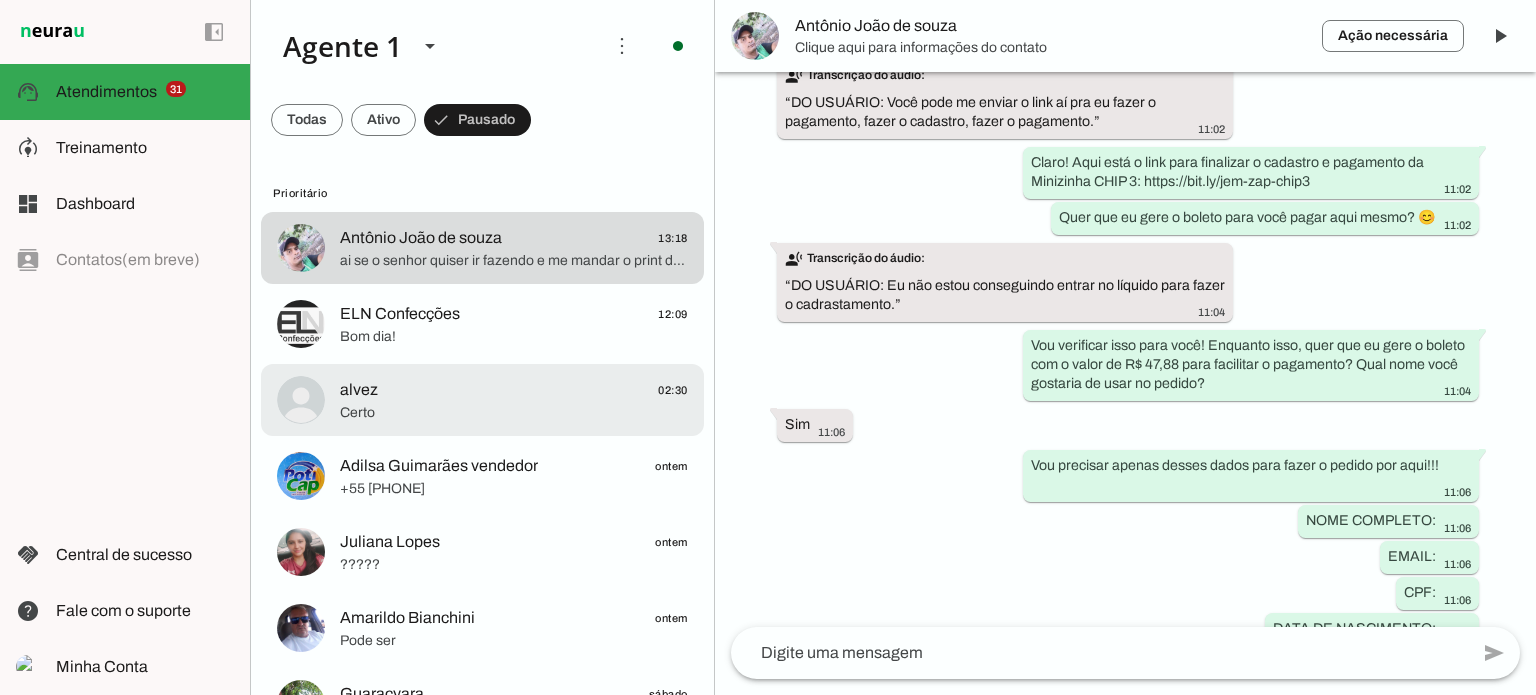 scroll, scrollTop: 6055, scrollLeft: 0, axis: vertical 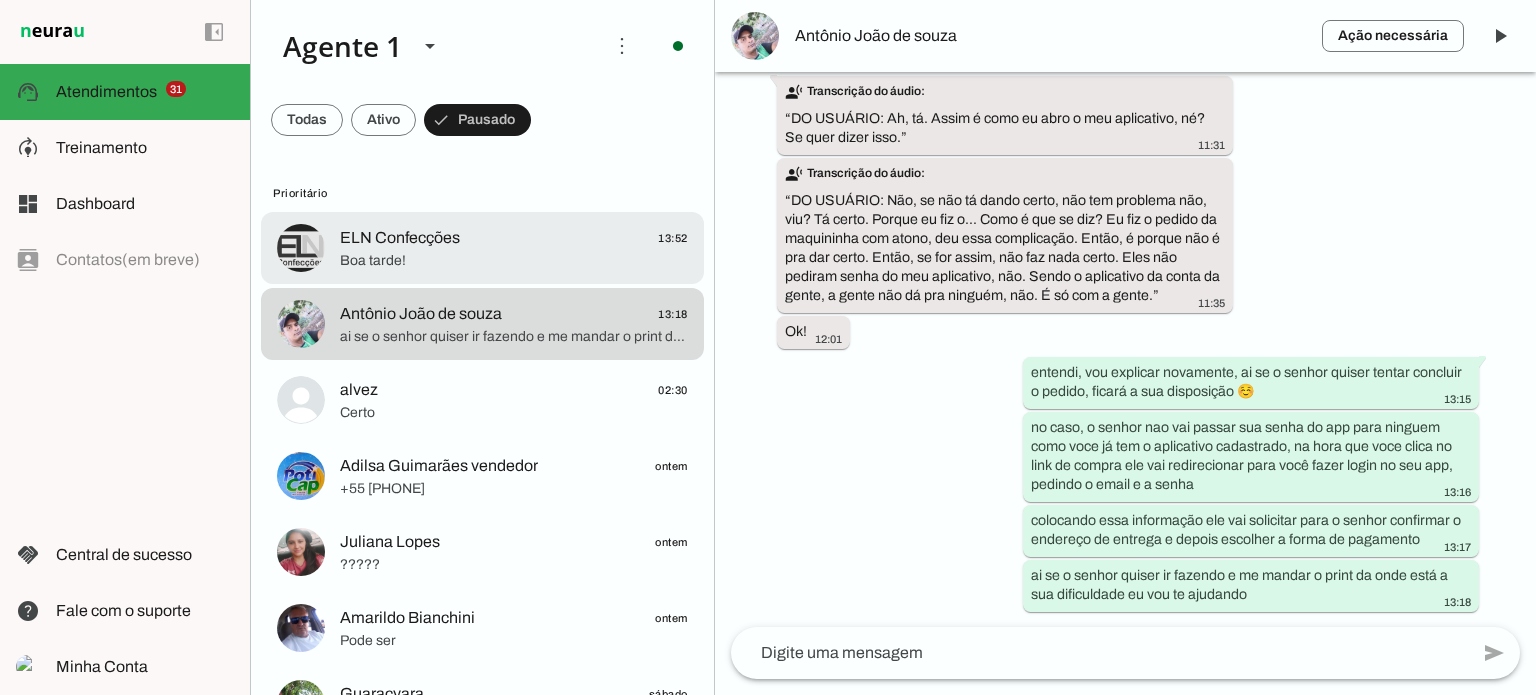 click on "ELN Confecções" 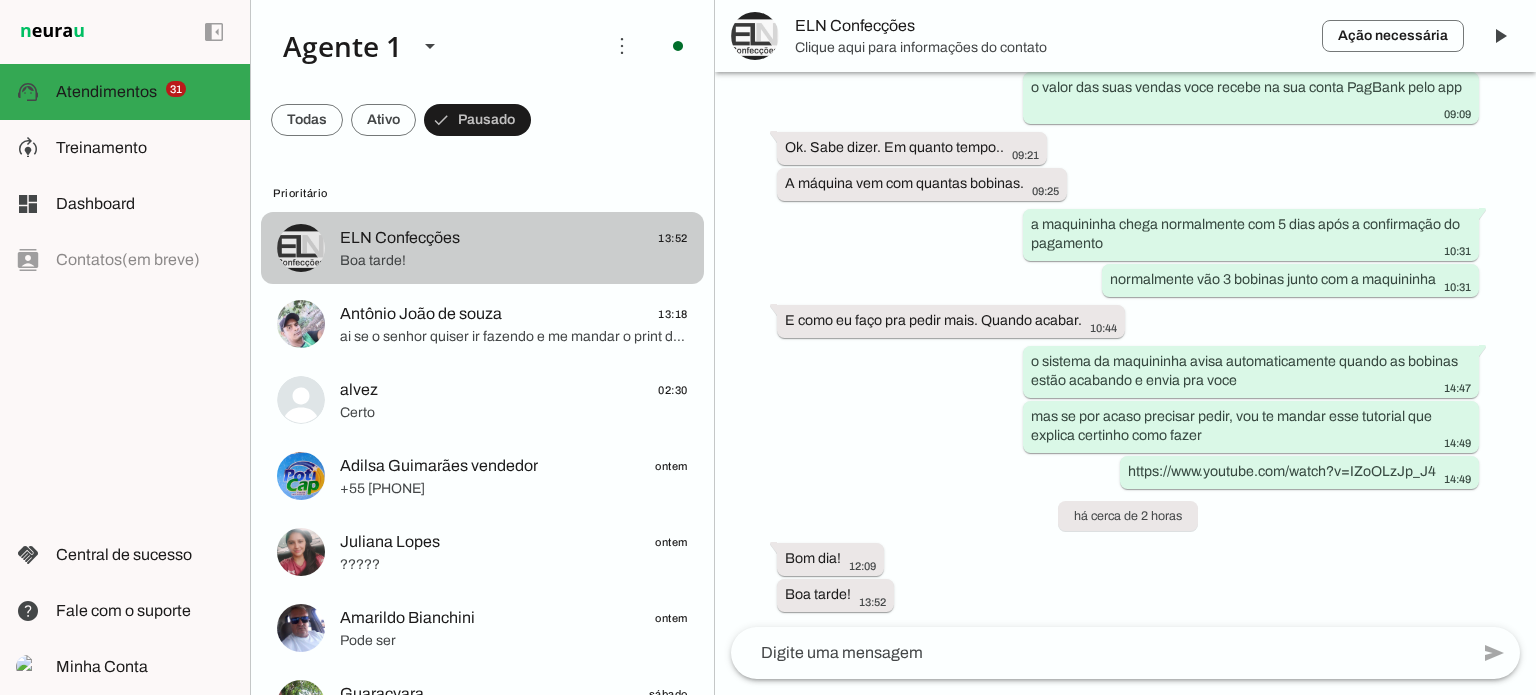 scroll, scrollTop: 4501, scrollLeft: 0, axis: vertical 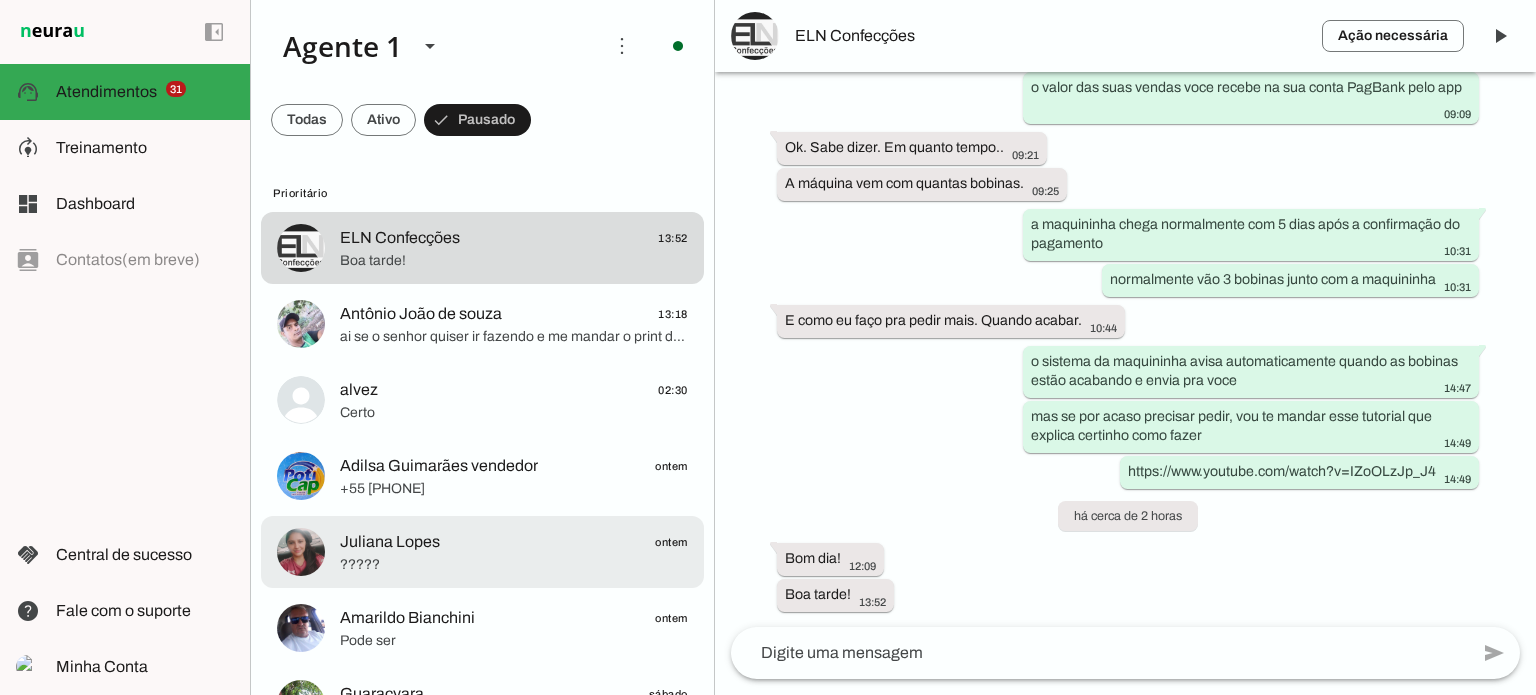 click on "[FIRST] [LAST]
ontem" 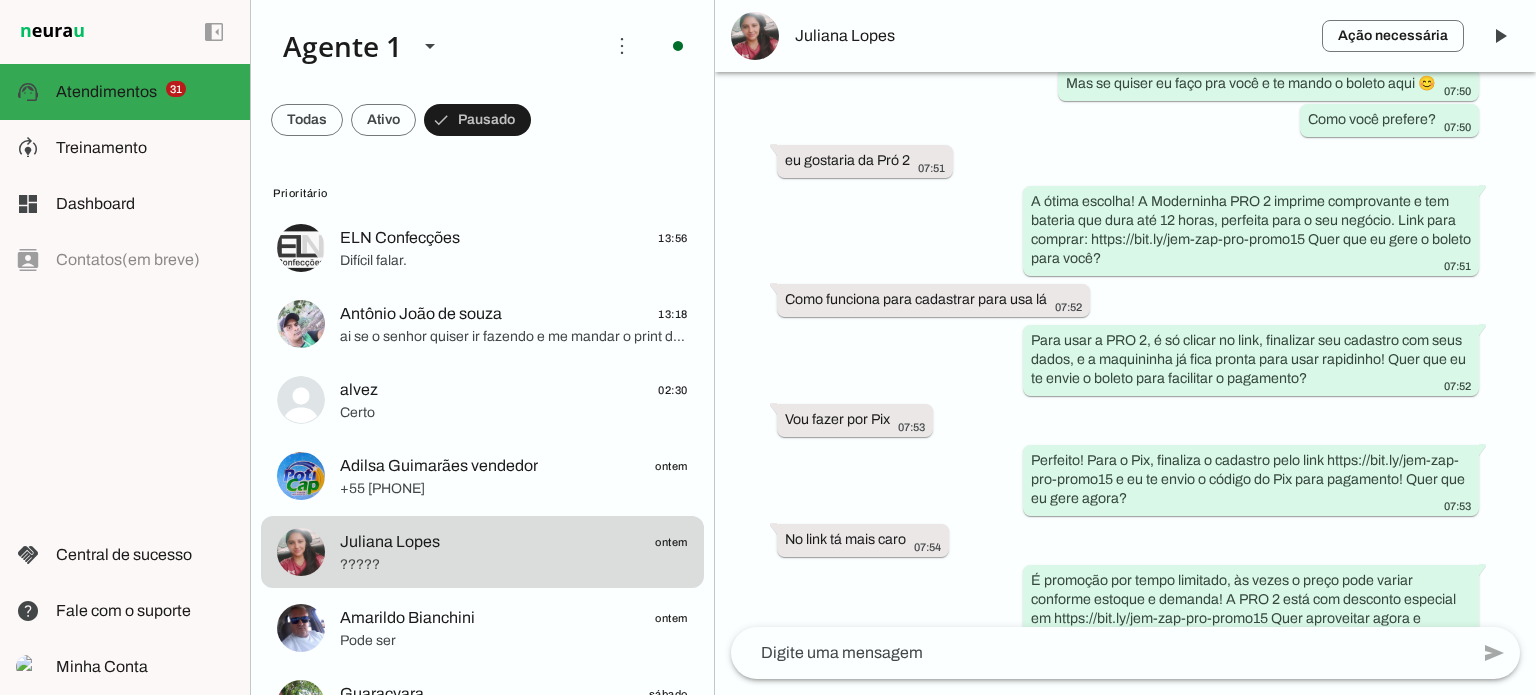 scroll, scrollTop: 1600, scrollLeft: 0, axis: vertical 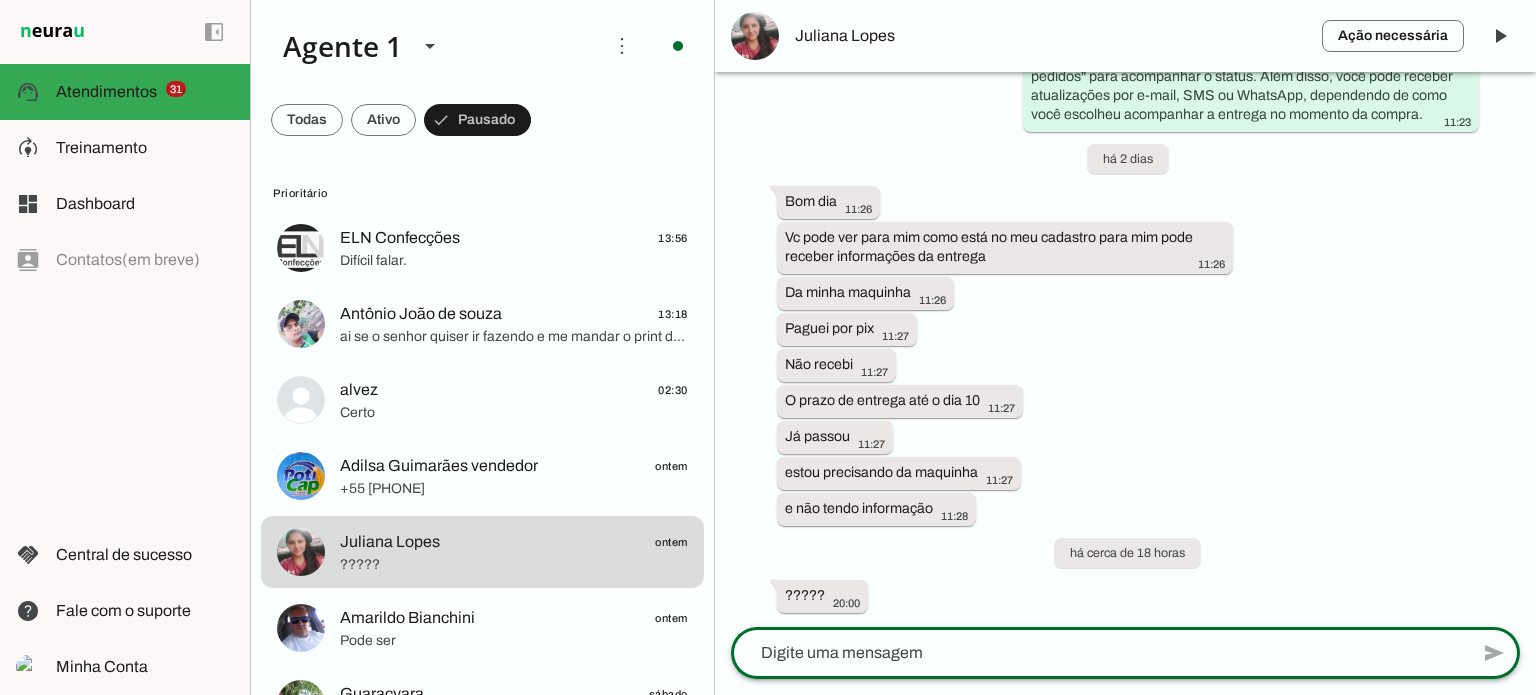 click 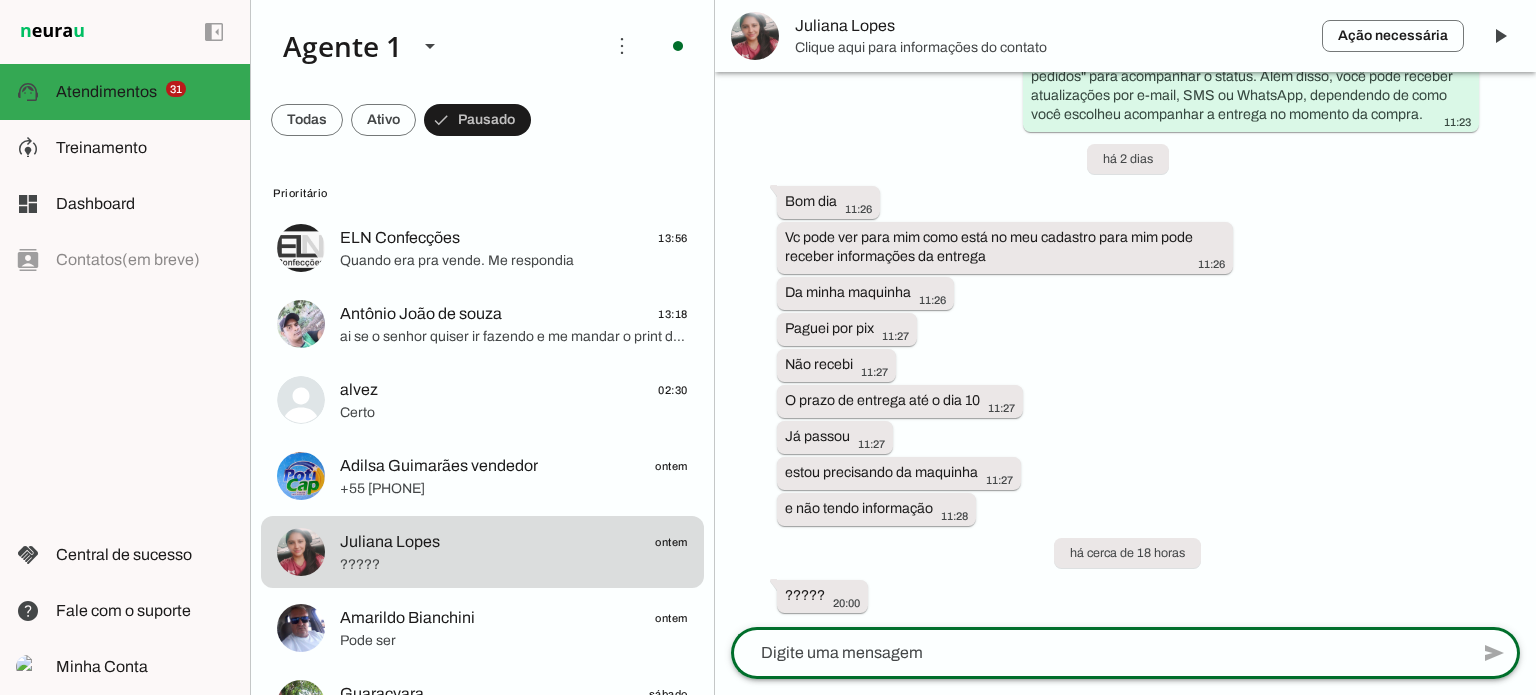 click 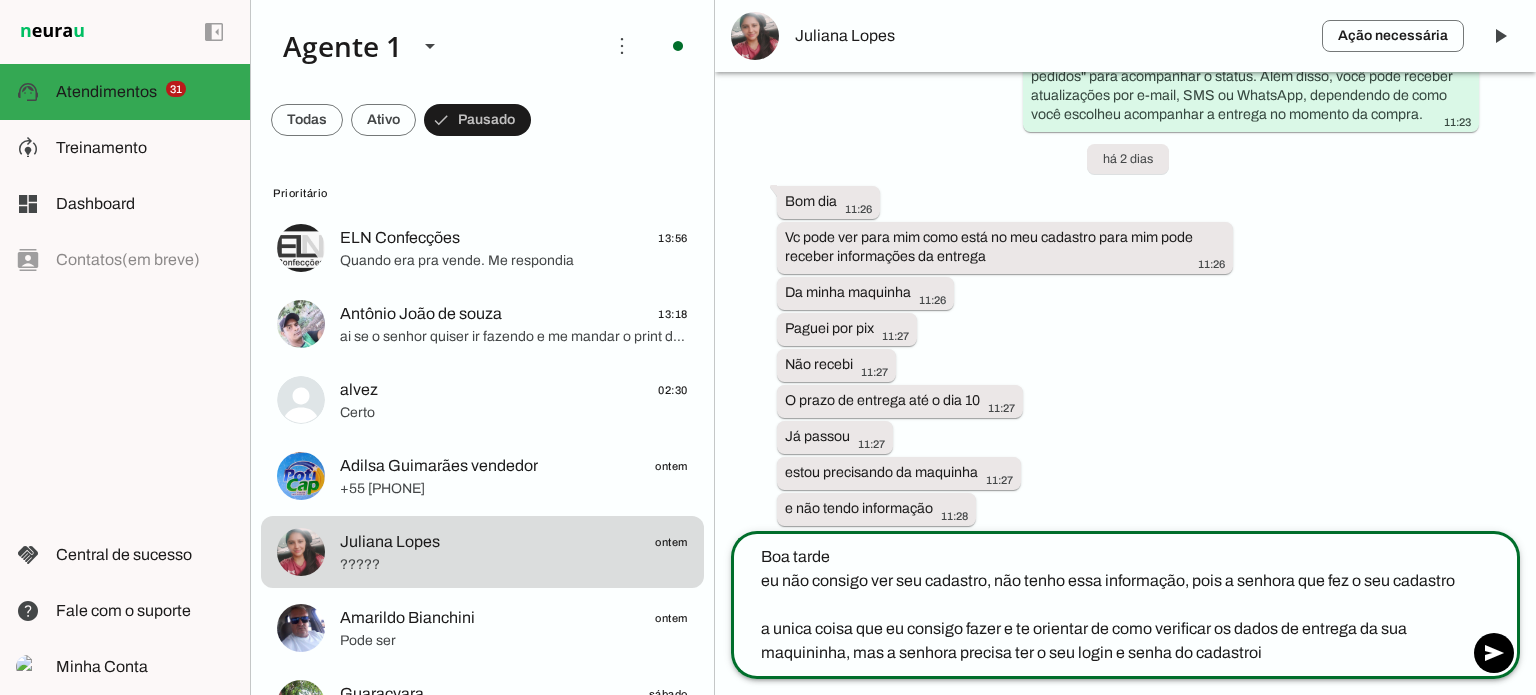 type on "Boa tarde
eu não consigo ver seu cadastro, não tenho essa informação, pois a senhora que fez o seu cadastro
a unica coisa que eu consigo fazer e te orientar de como verificar os dados de entrega da sua maquininha, mas a senhora precisa ter o seu login e senha do cadastro" 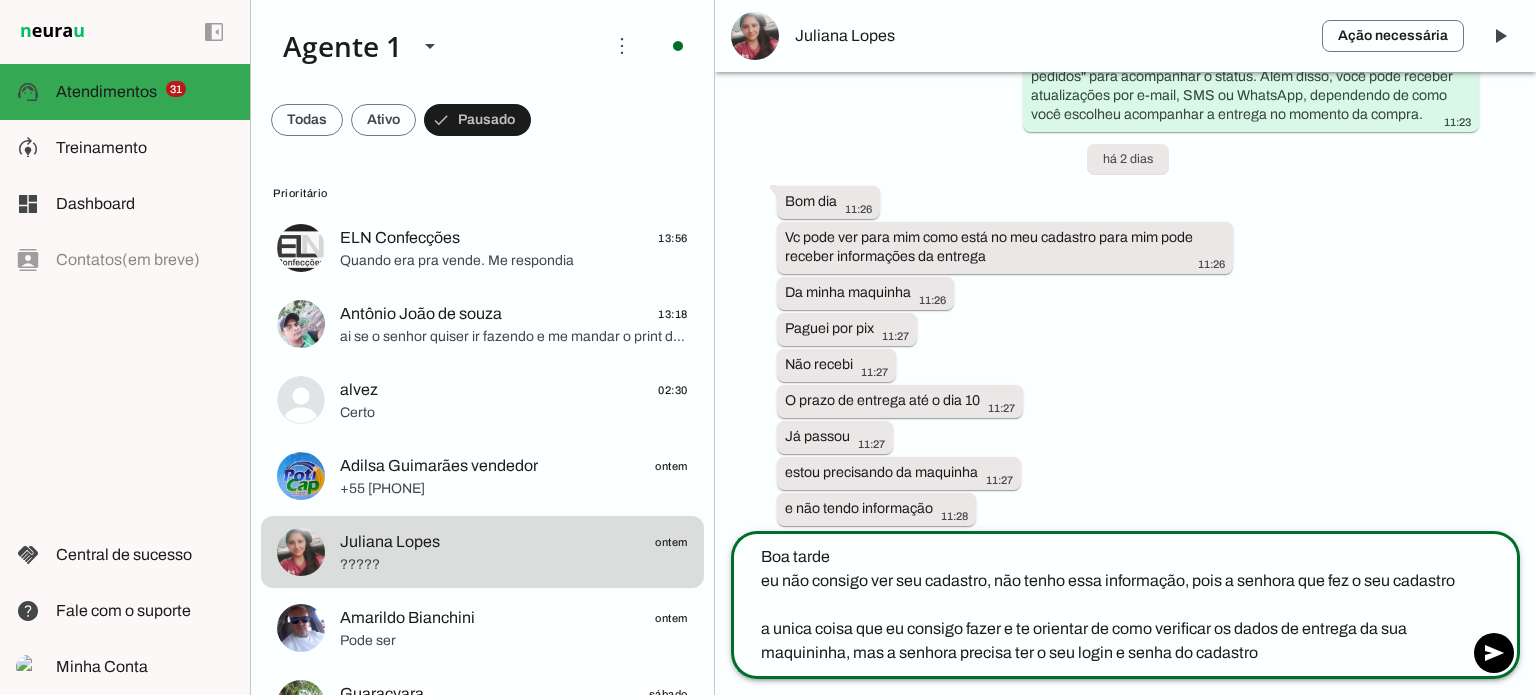 type 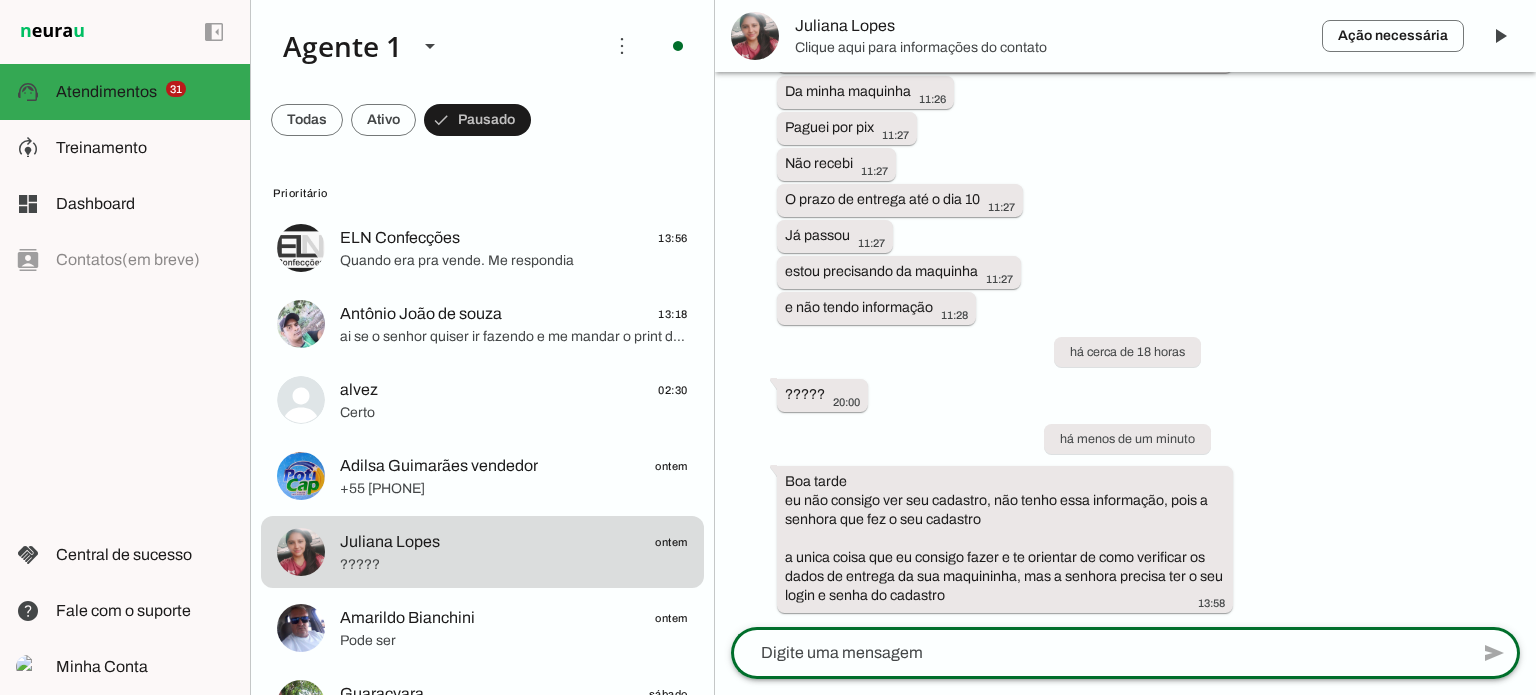 scroll, scrollTop: 0, scrollLeft: 0, axis: both 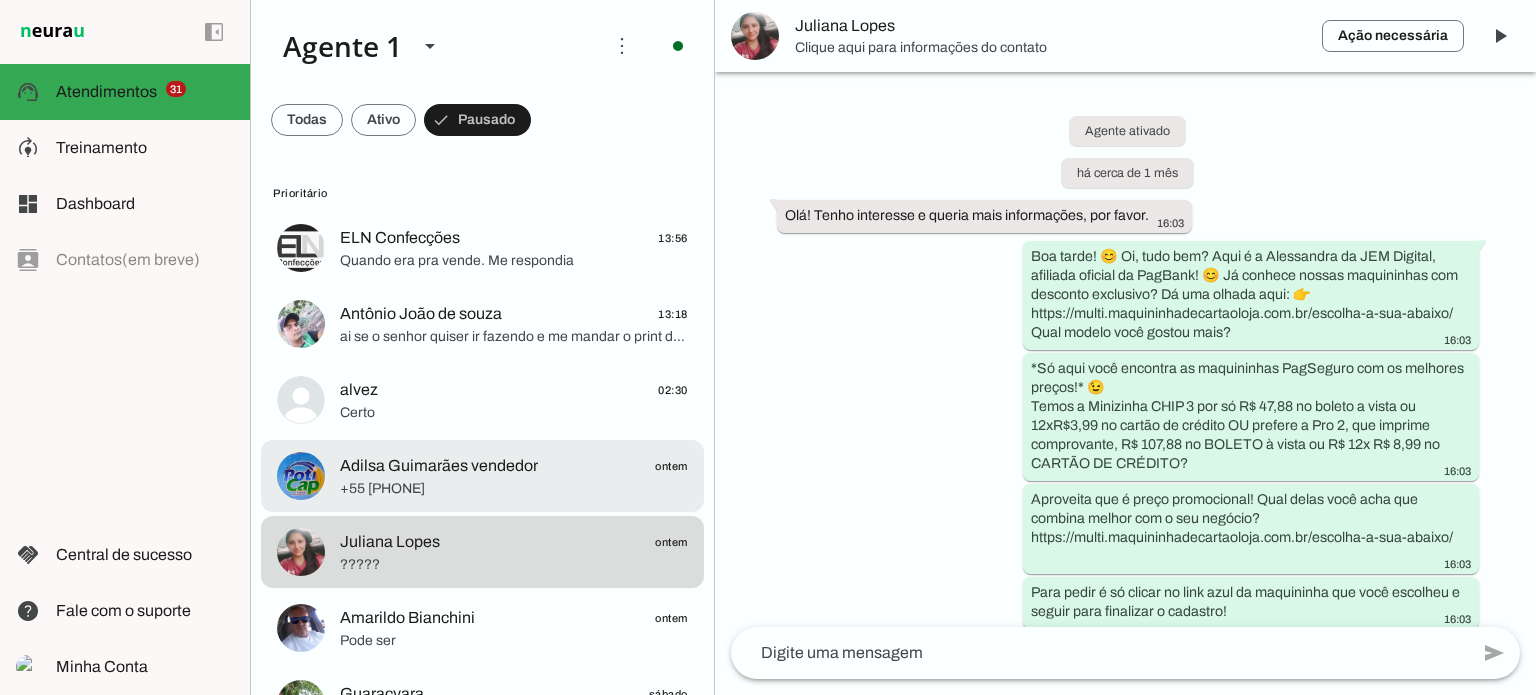 click on "Adilsa Guimarães vendedor" 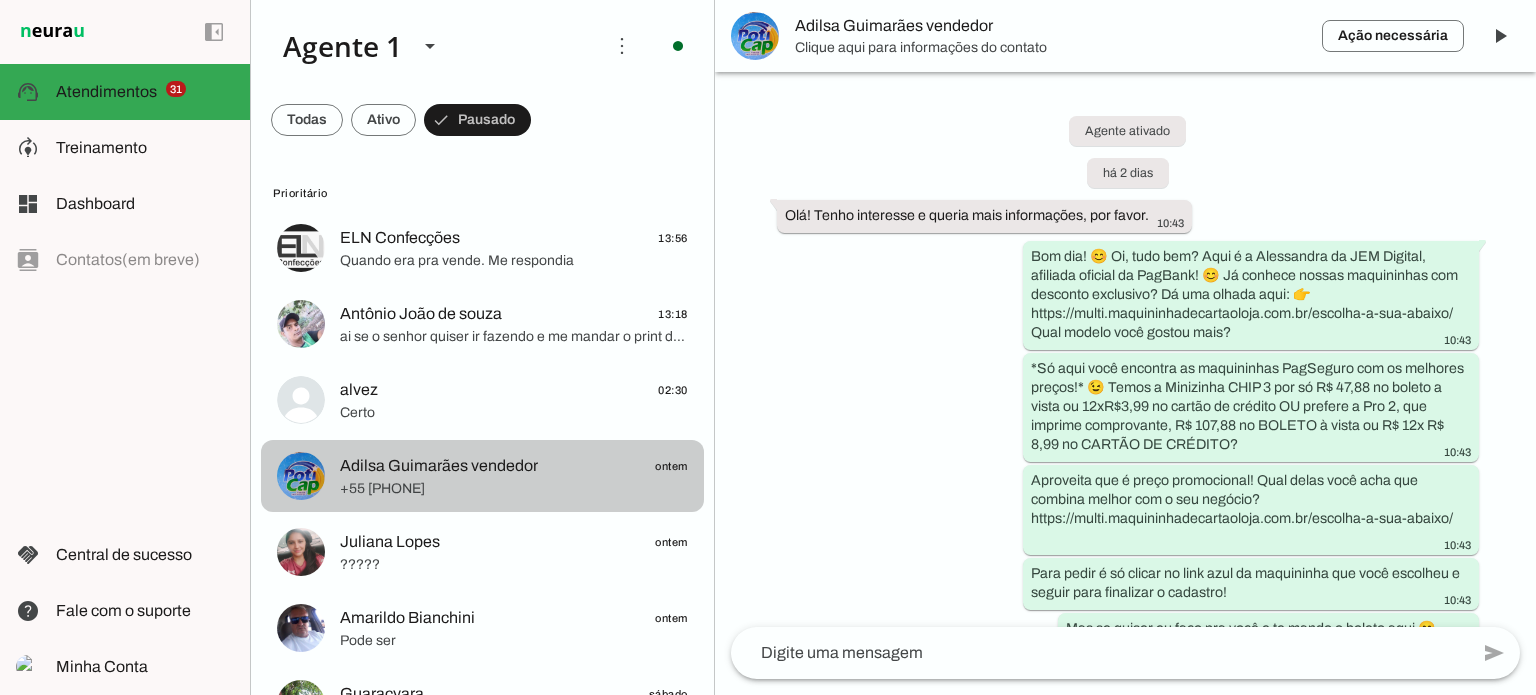 scroll, scrollTop: 3552, scrollLeft: 0, axis: vertical 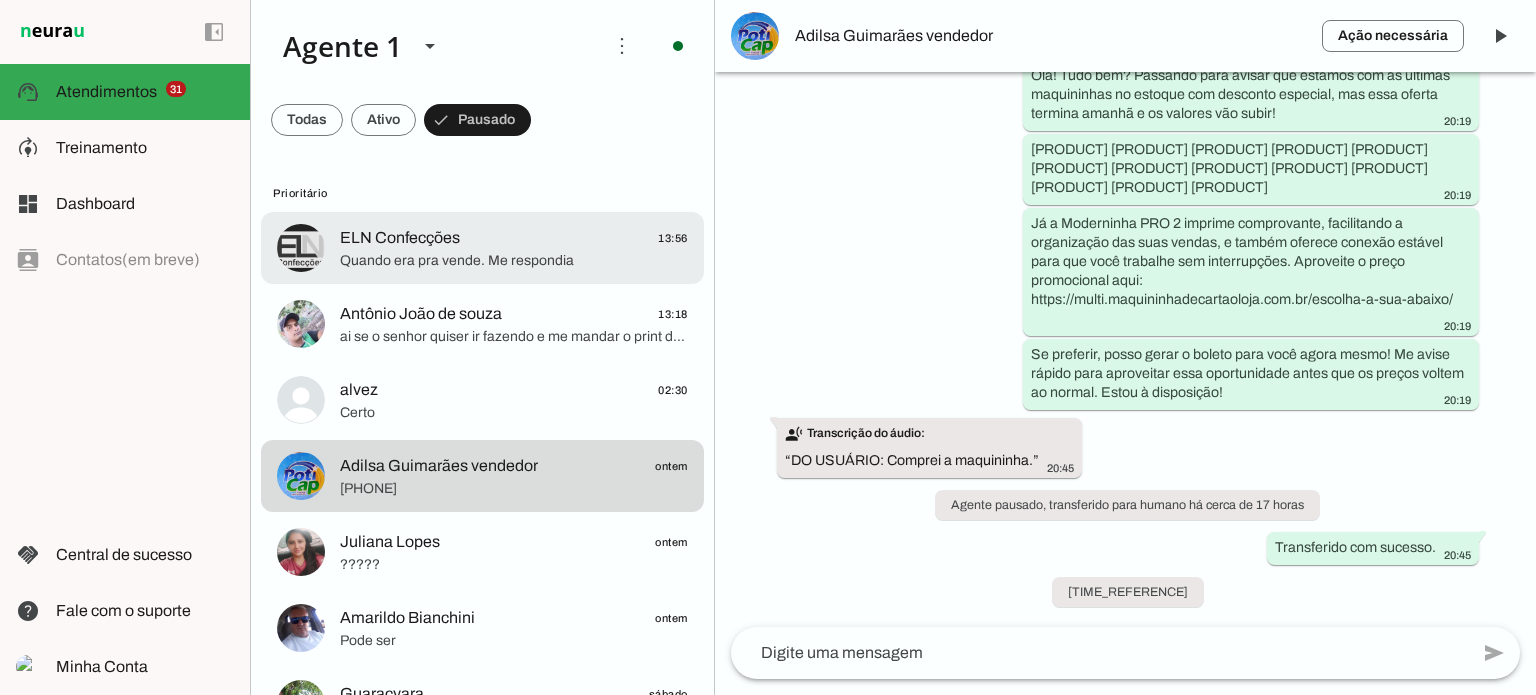 click on "ELN Confecções" 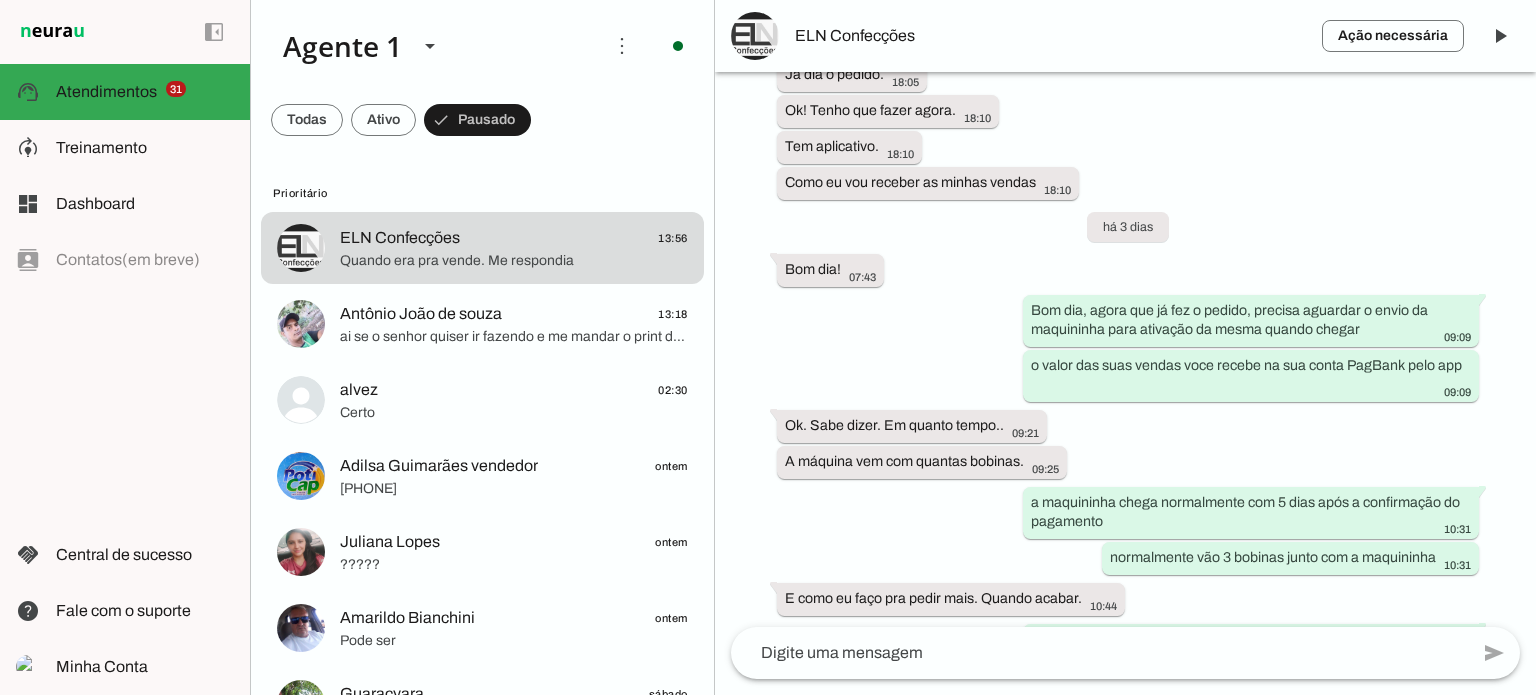 scroll, scrollTop: 4573, scrollLeft: 0, axis: vertical 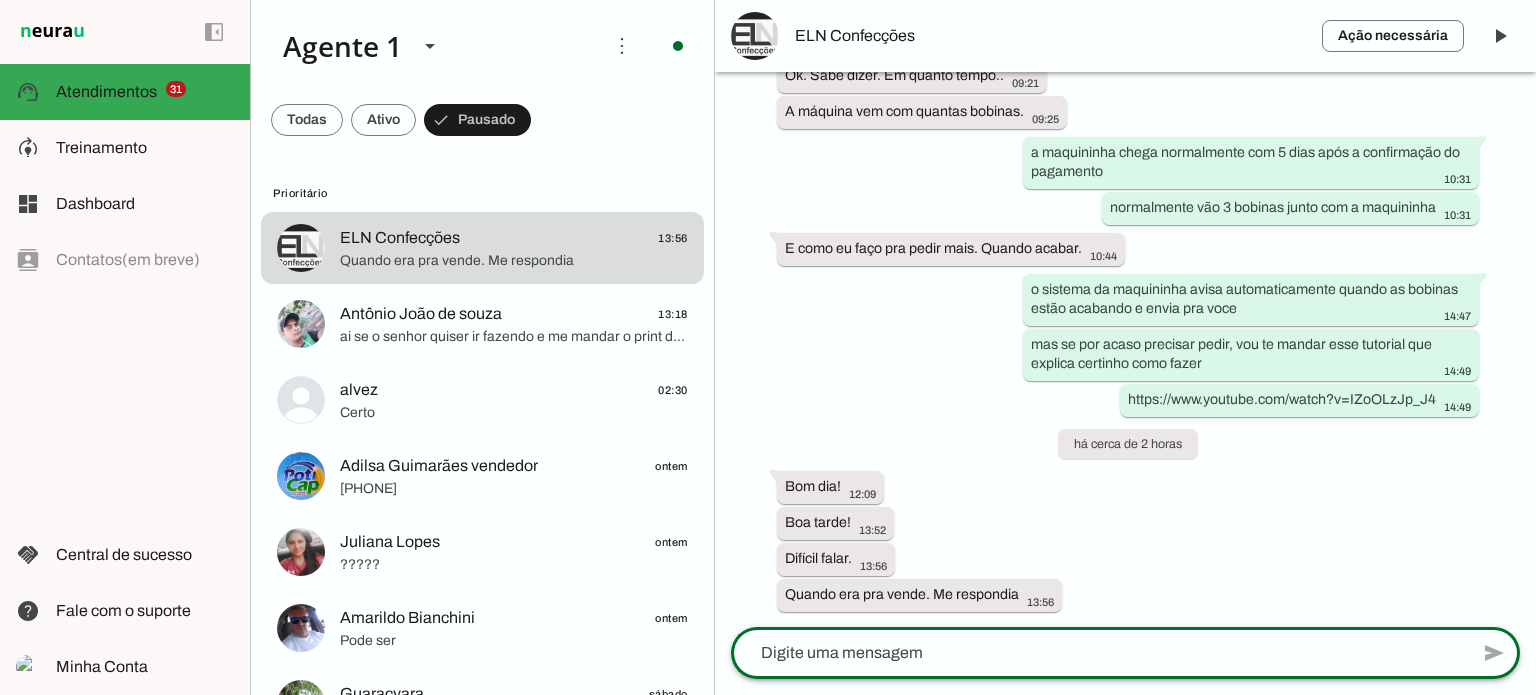 click 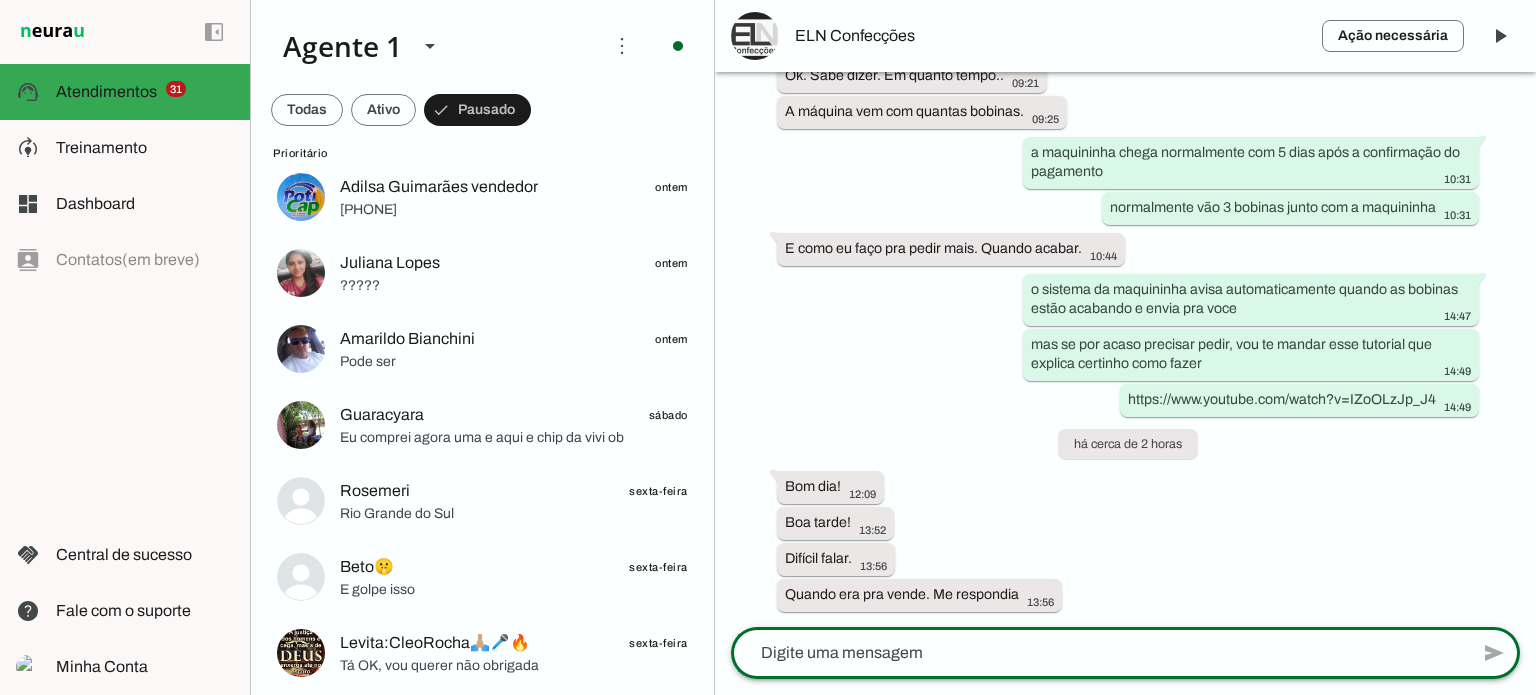 scroll, scrollTop: 0, scrollLeft: 0, axis: both 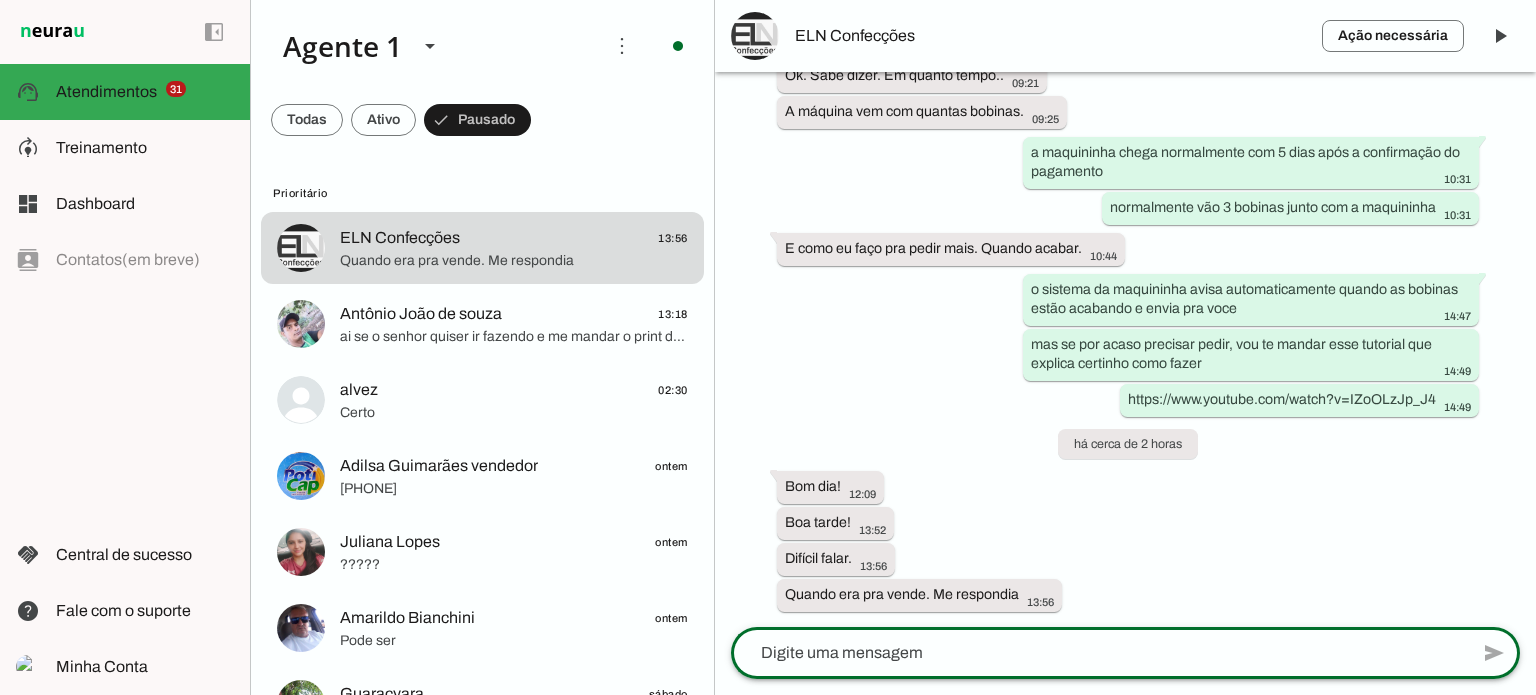 click 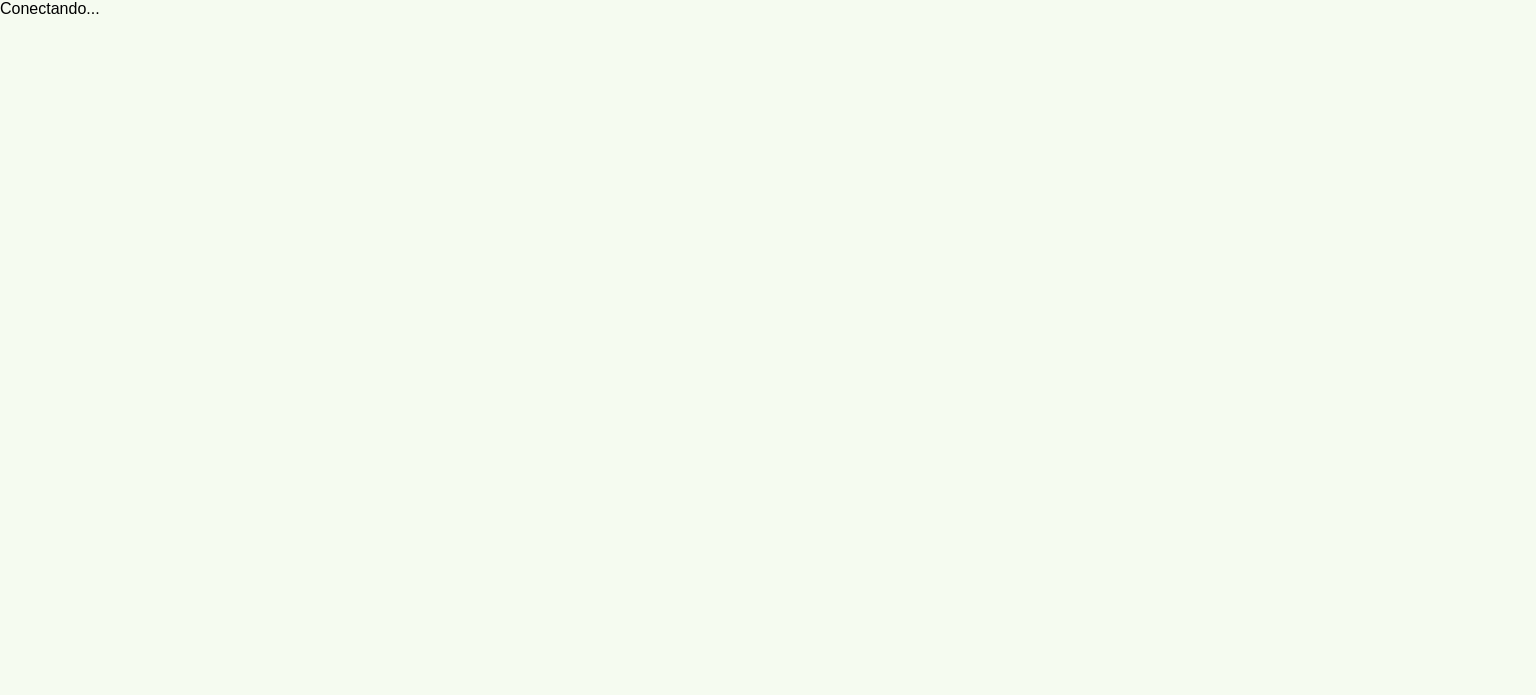 scroll, scrollTop: 0, scrollLeft: 0, axis: both 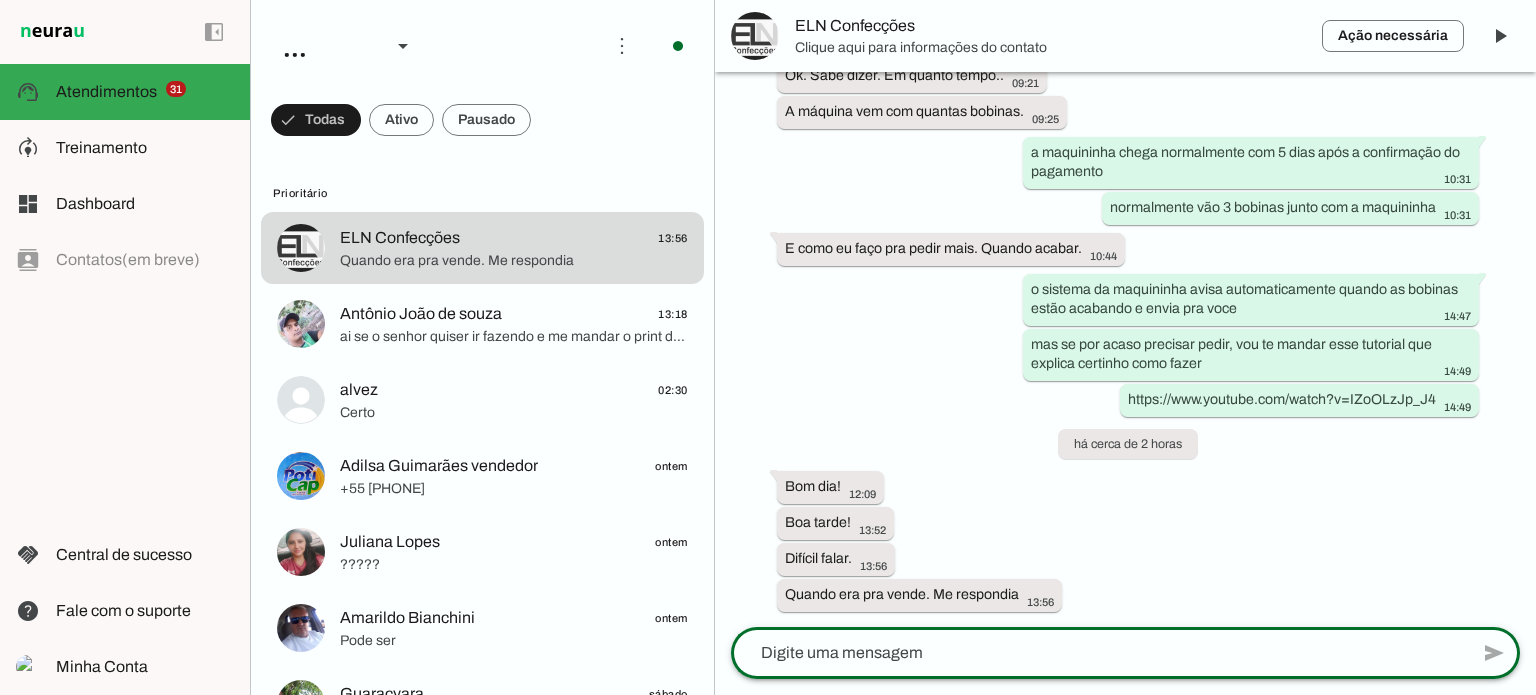 click 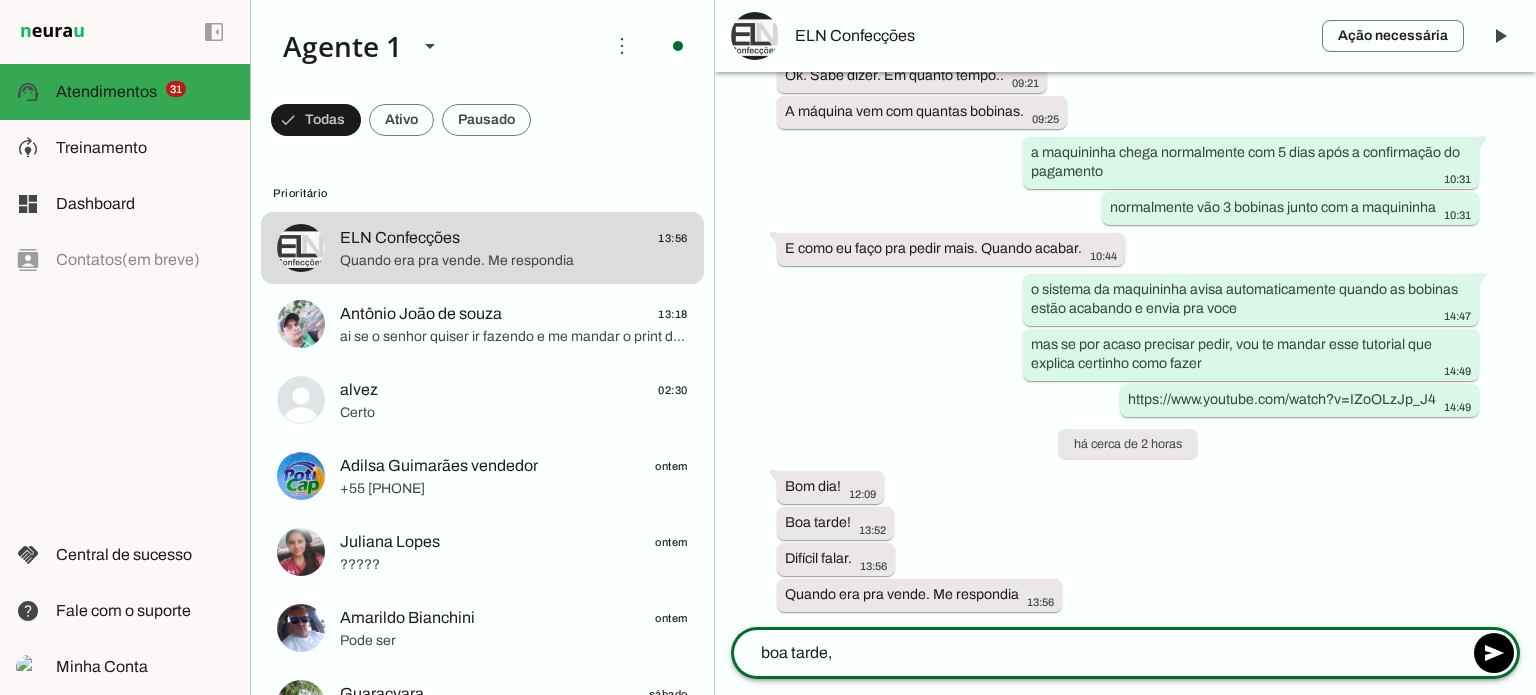 type on "boa tarde" 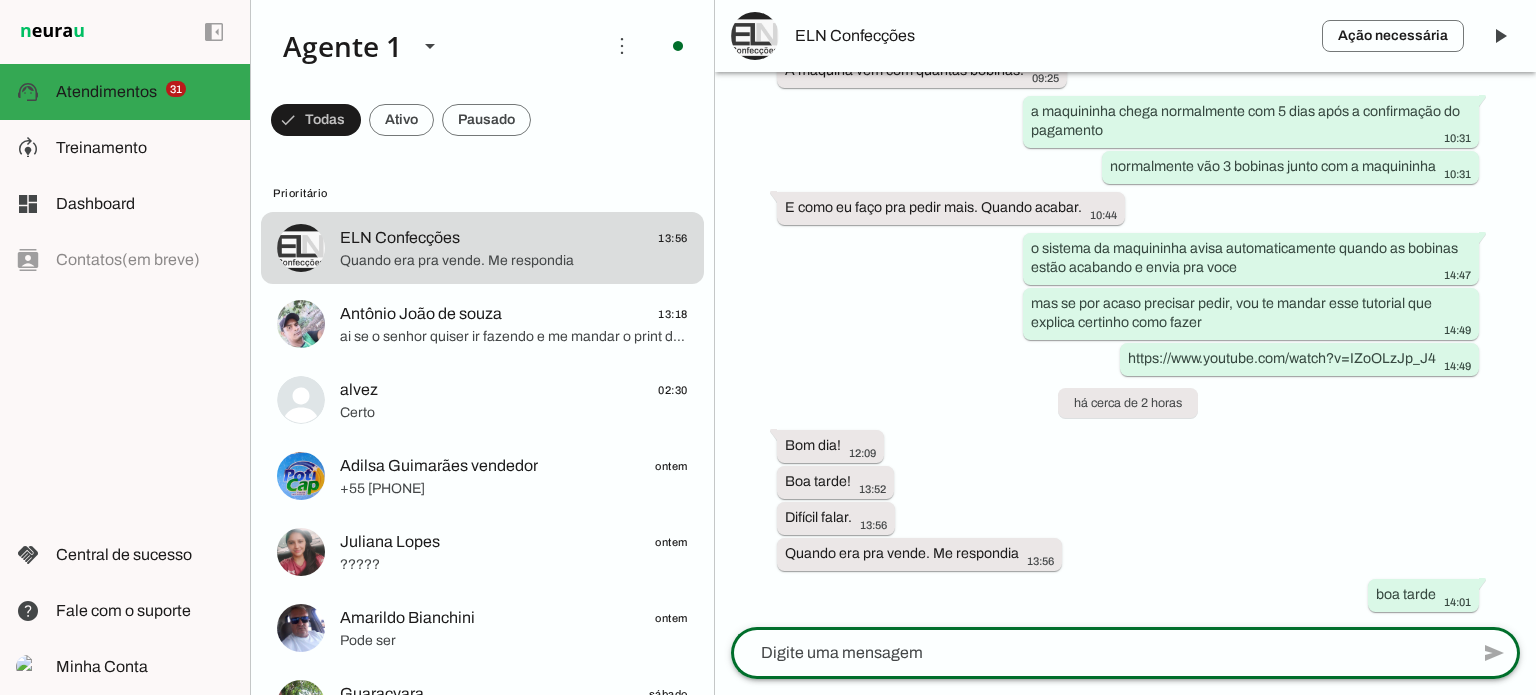 scroll, scrollTop: 4615, scrollLeft: 0, axis: vertical 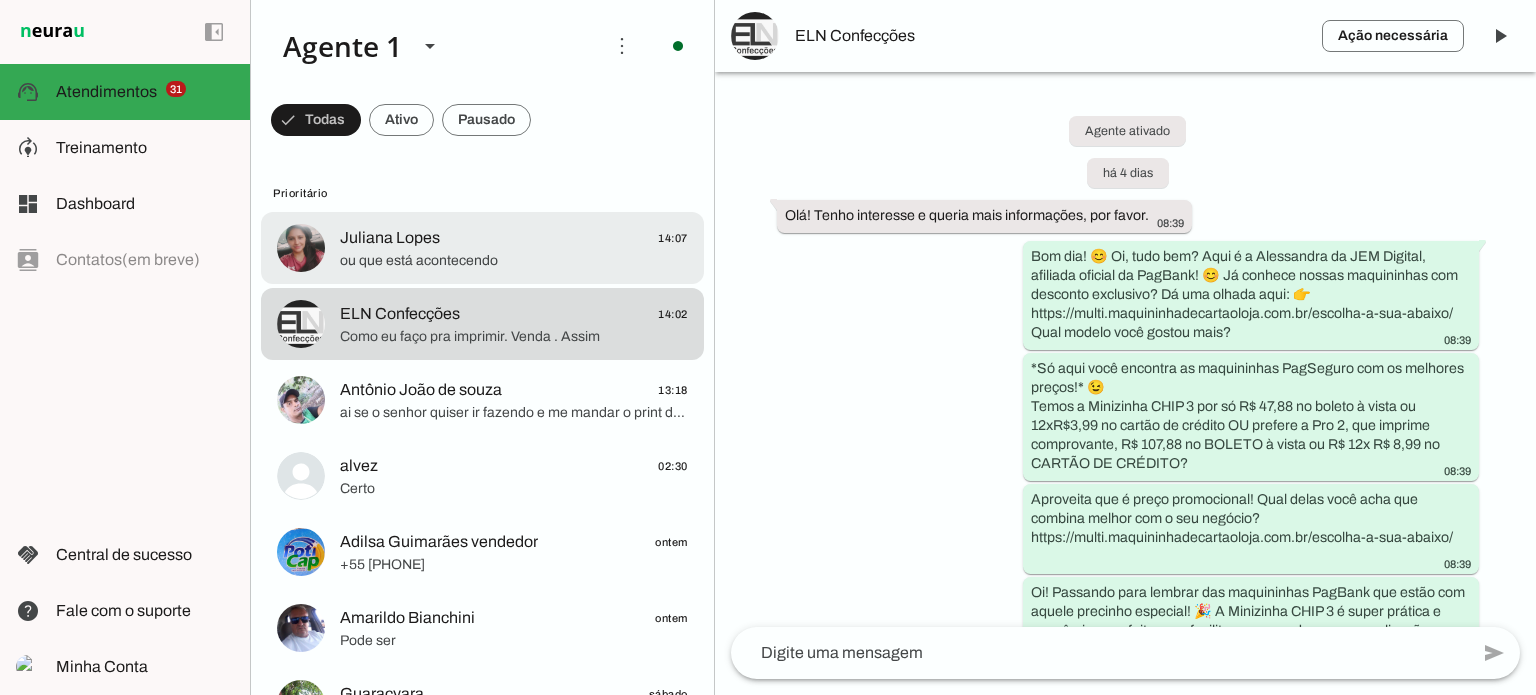 click on "ou que está acontecendo" 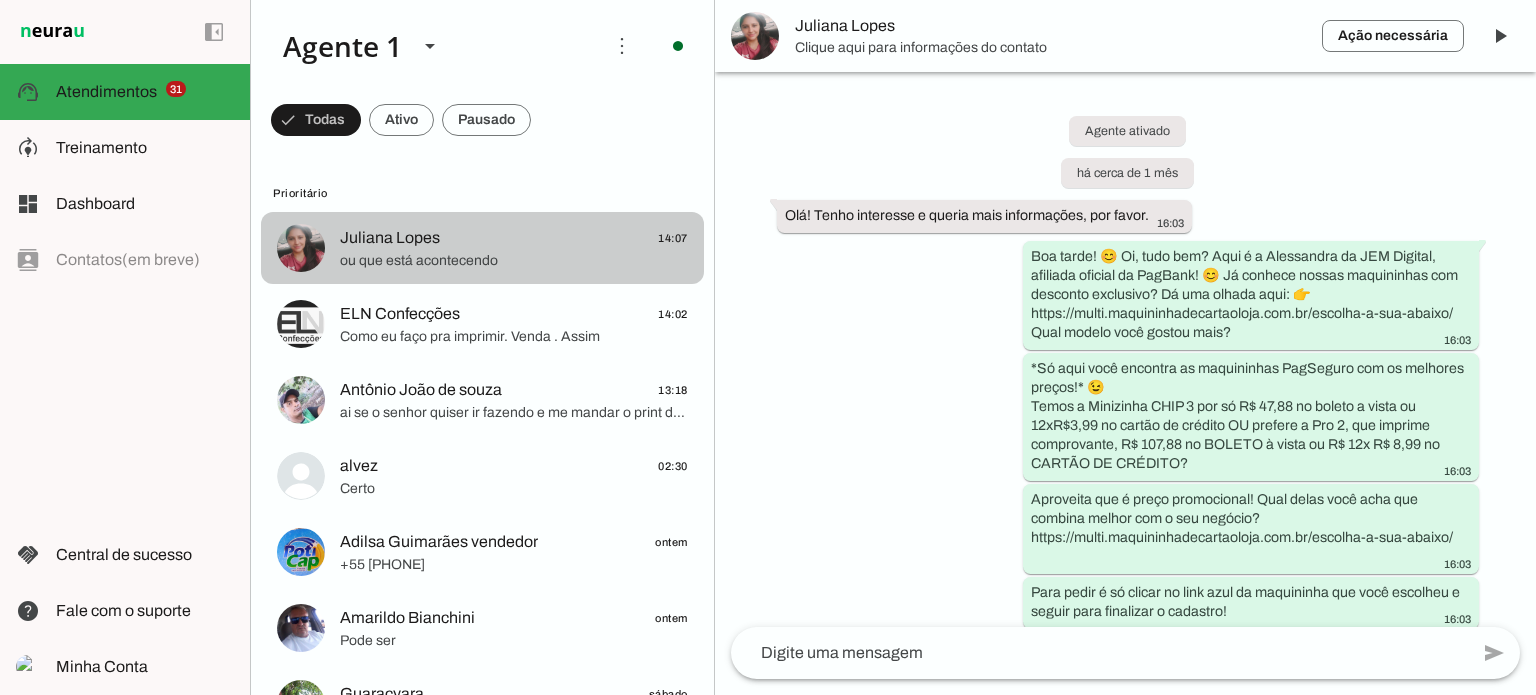 scroll, scrollTop: 4320, scrollLeft: 0, axis: vertical 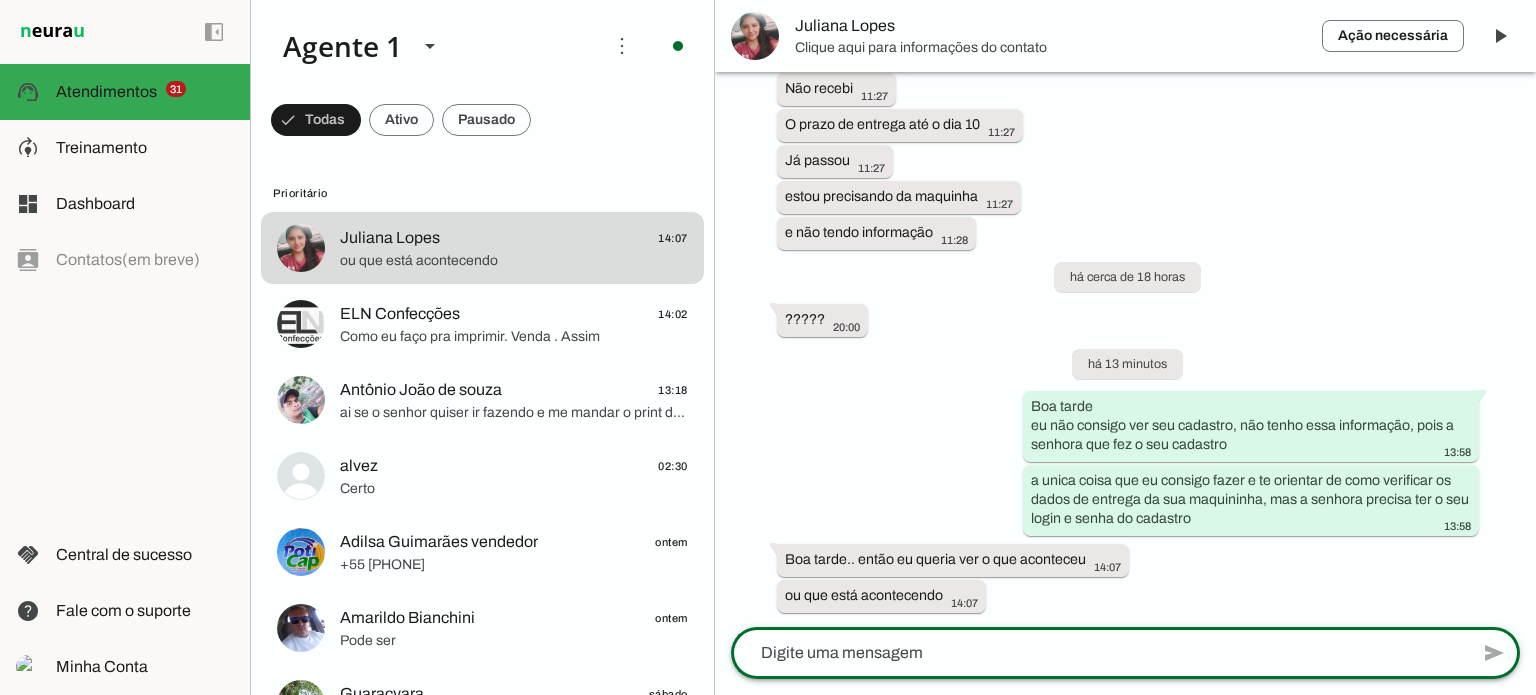 click 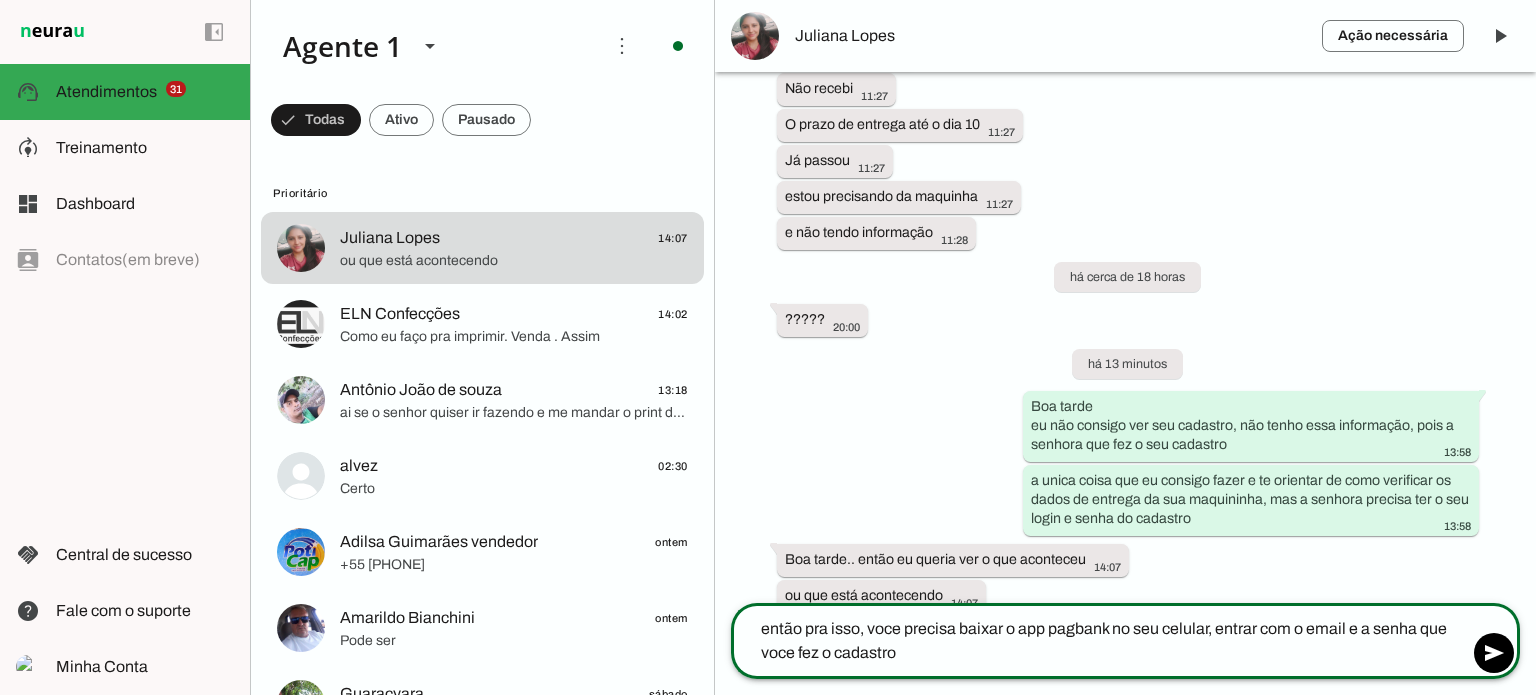 type on "então pra isso, voce precisa baixar o app pagbank no seu celular, entrar com o email e a senha que voce fez o cadastro" 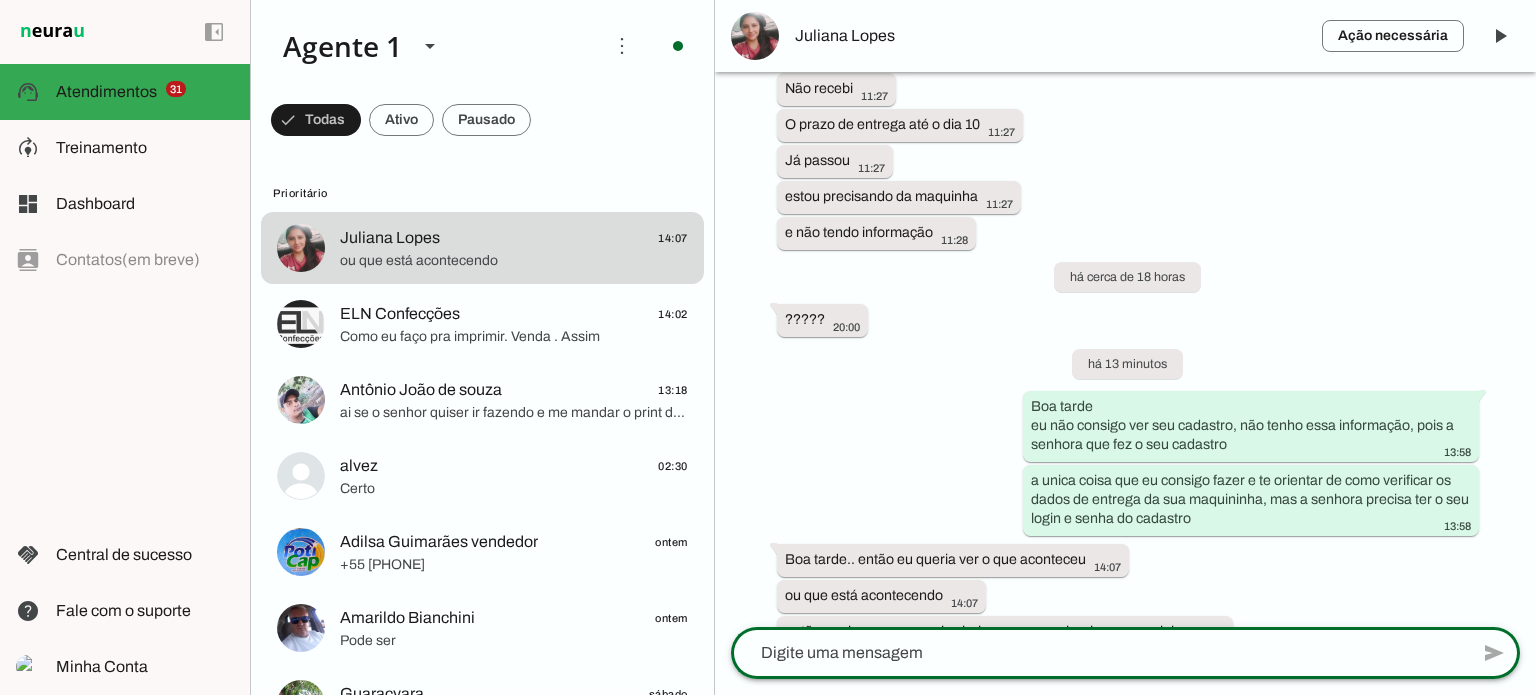 scroll, scrollTop: 4376, scrollLeft: 0, axis: vertical 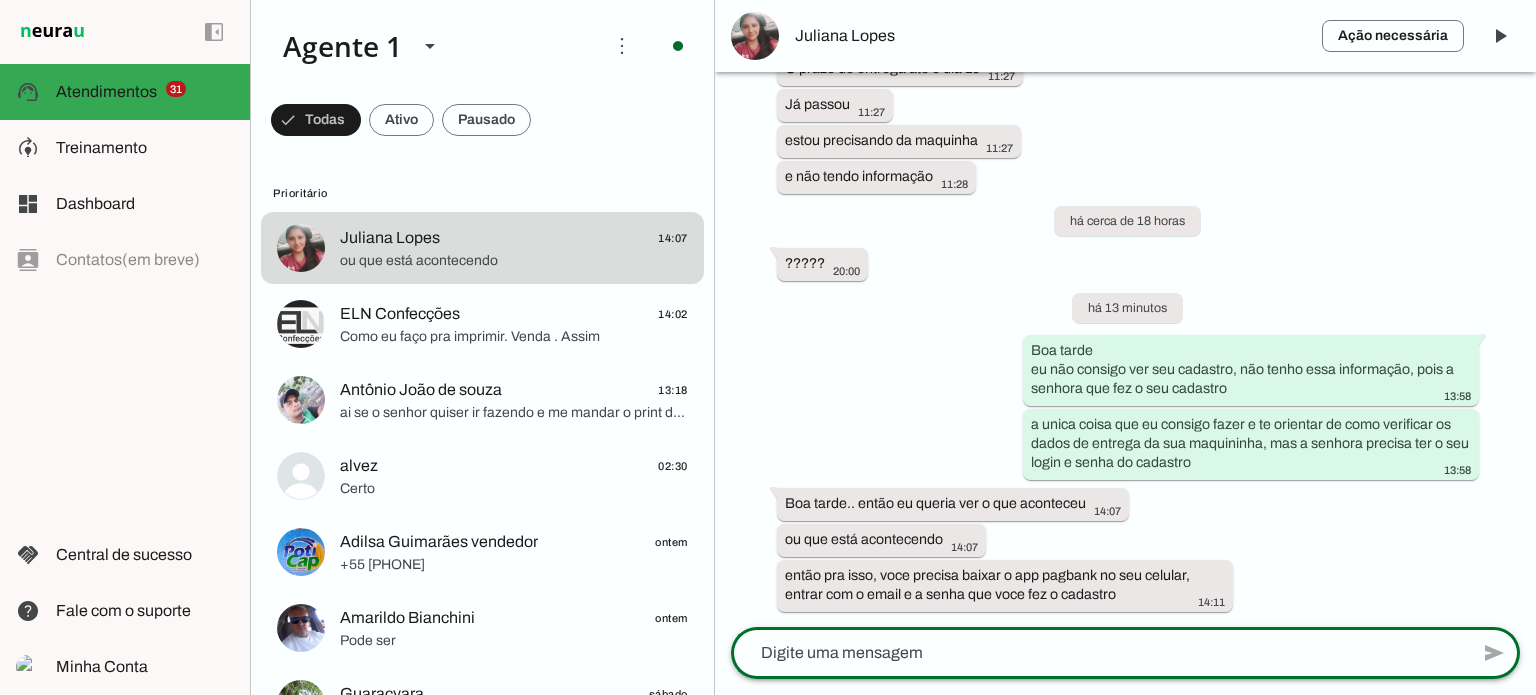 click 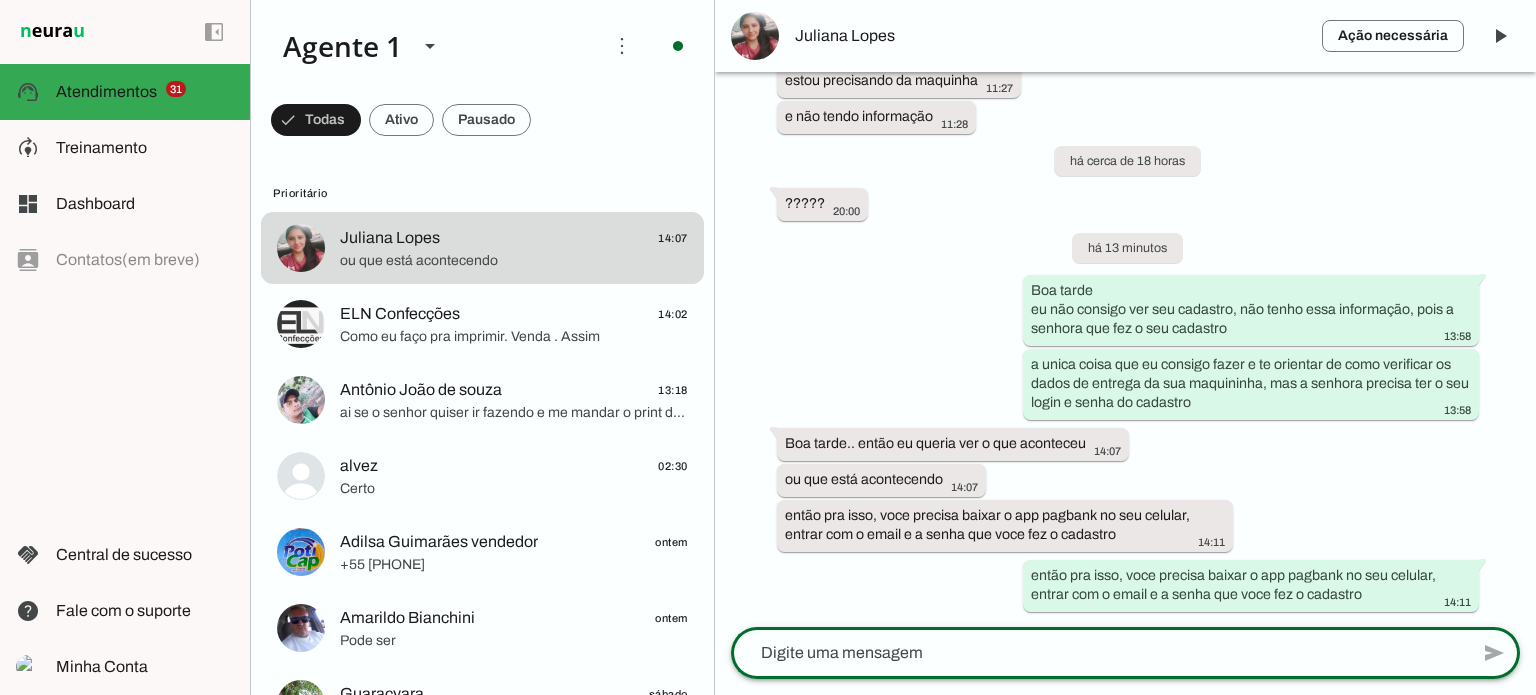 scroll, scrollTop: 4380, scrollLeft: 0, axis: vertical 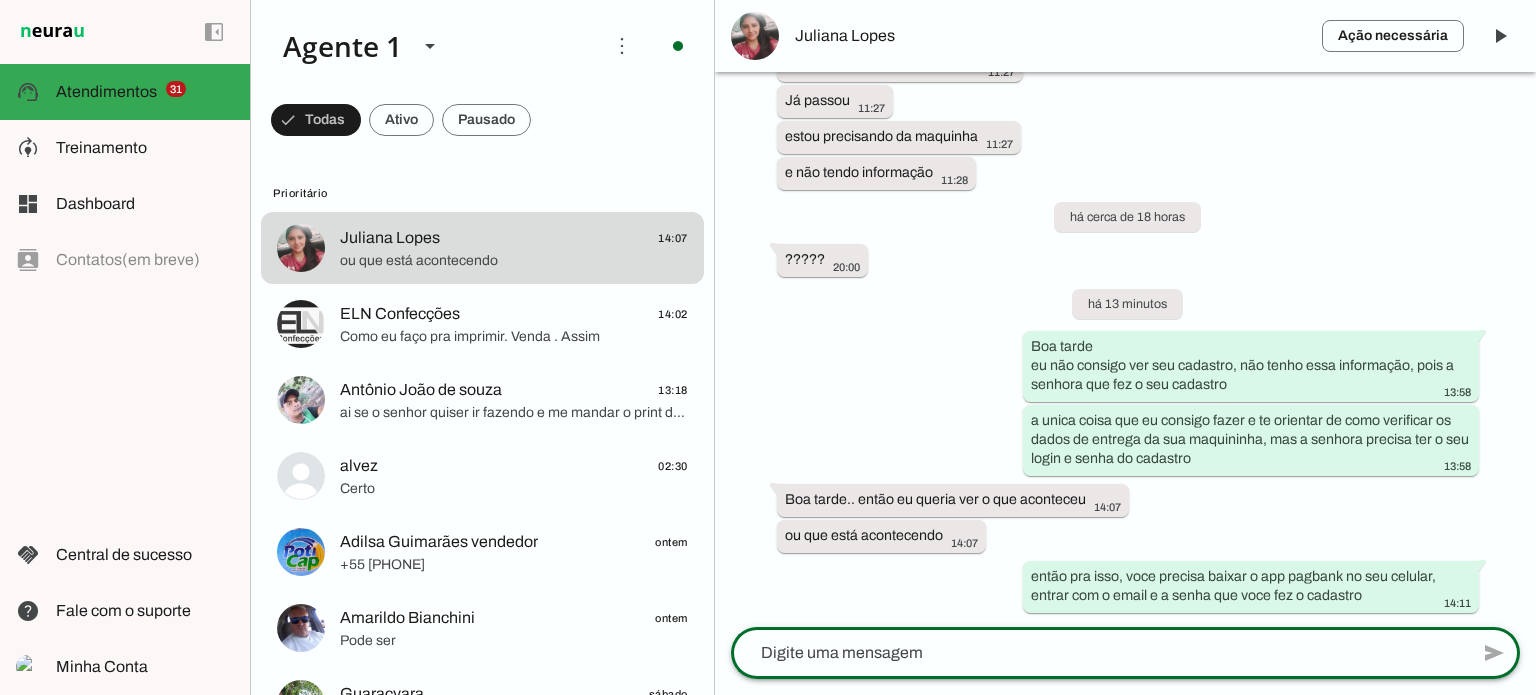 click 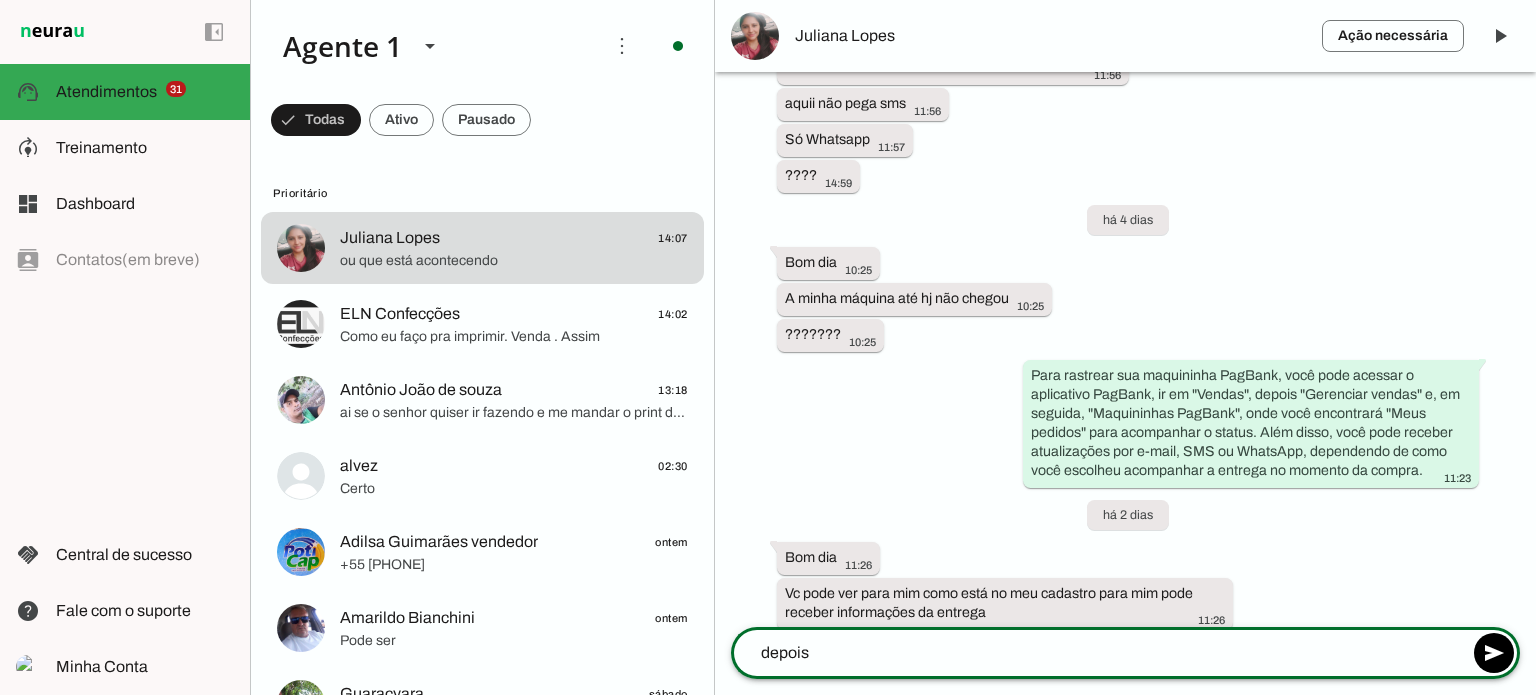 scroll, scrollTop: 3680, scrollLeft: 0, axis: vertical 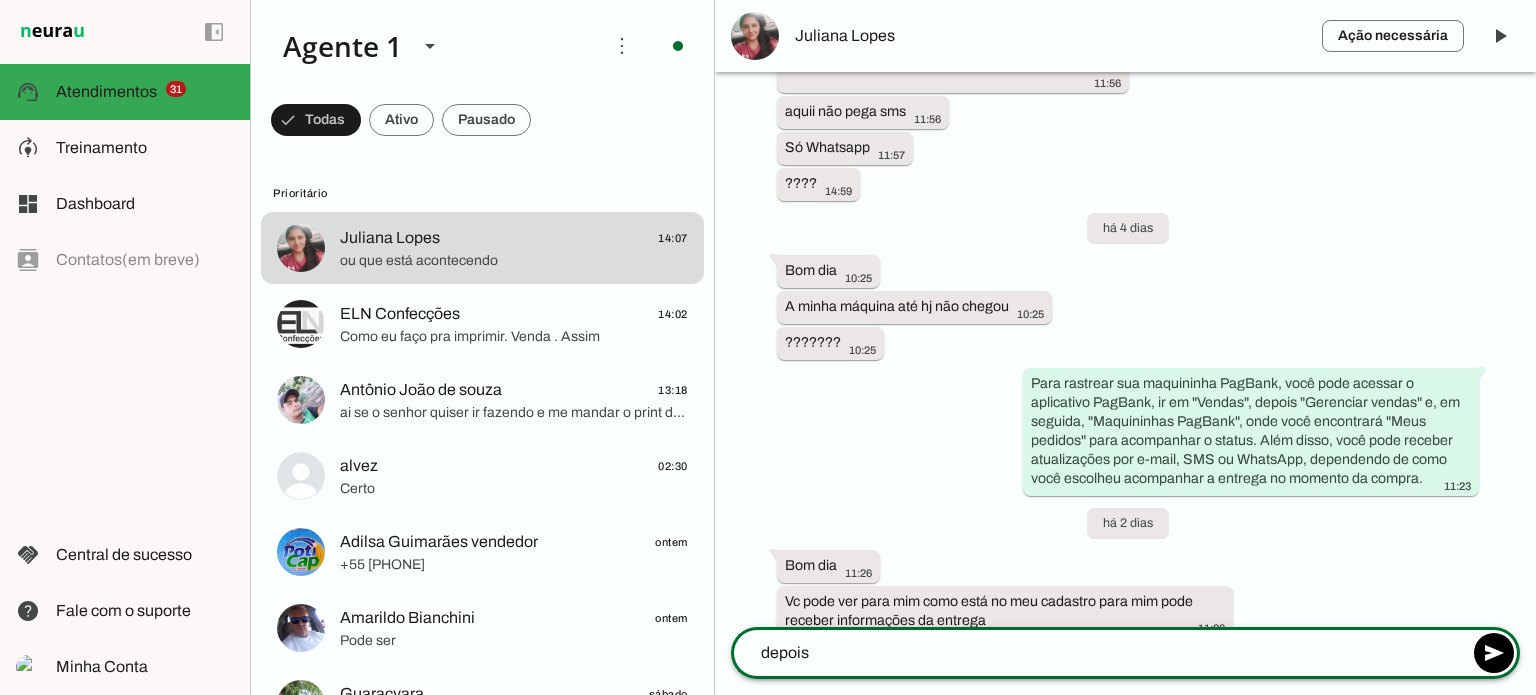 click on "depois" 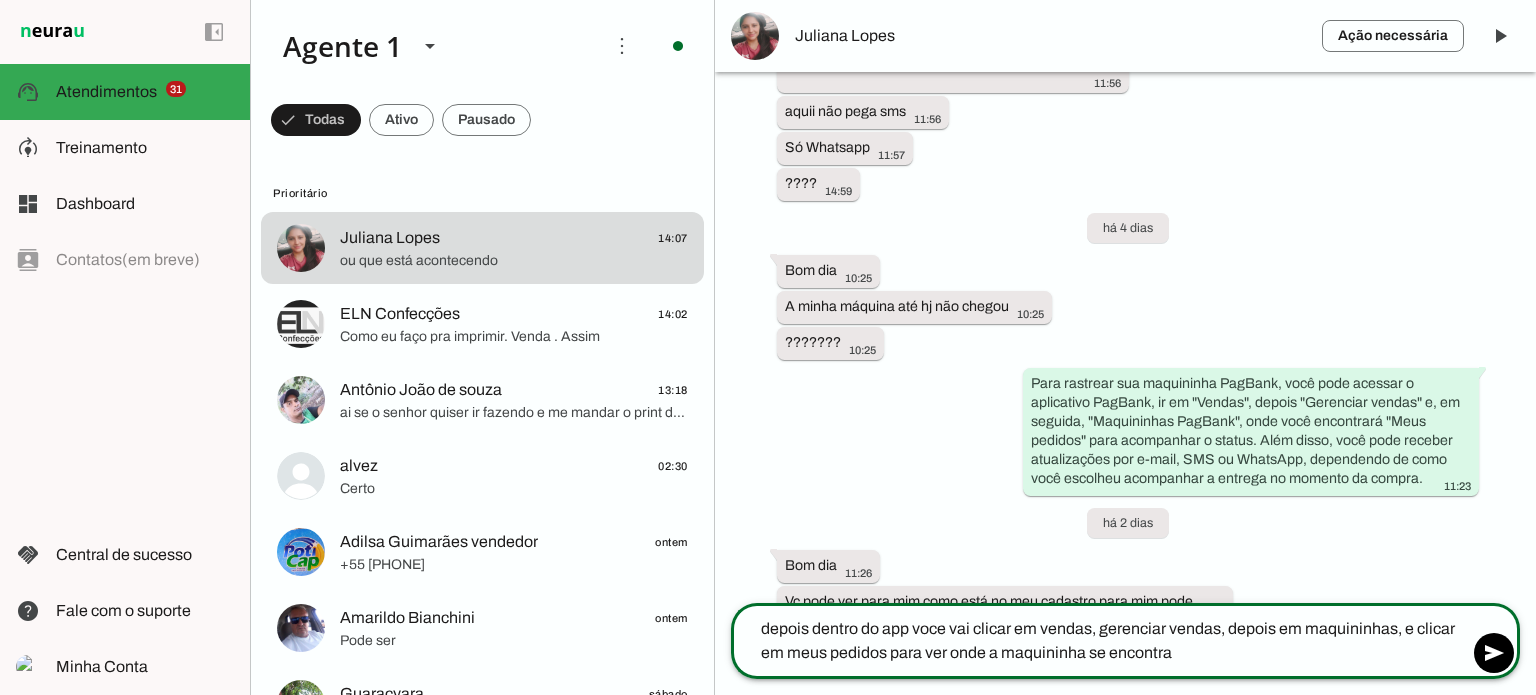 type on "depois dentro do app voce vai clicar em vendas, gerenciar vendas, depois em maquininhas, e clicar em meus pedidos para ver onde a maquininha se encontra" 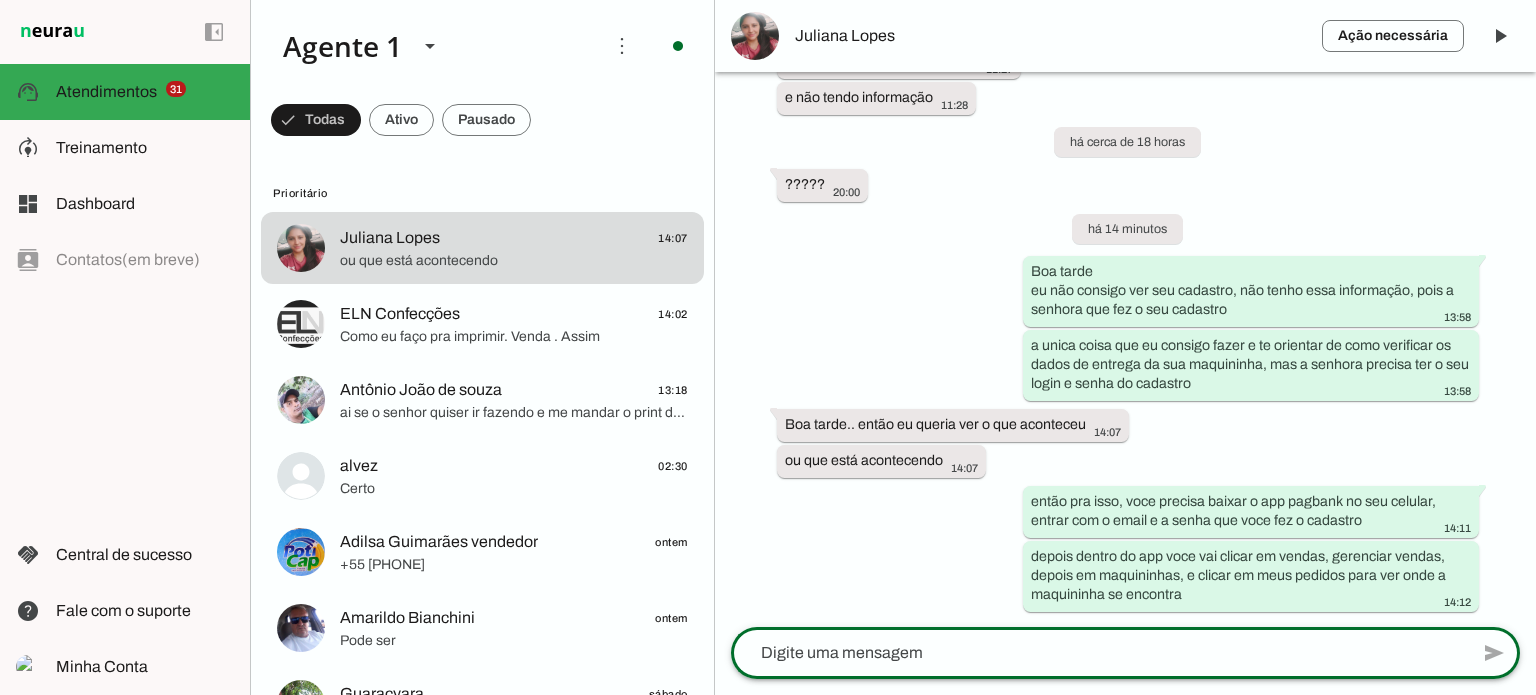 scroll, scrollTop: 4455, scrollLeft: 0, axis: vertical 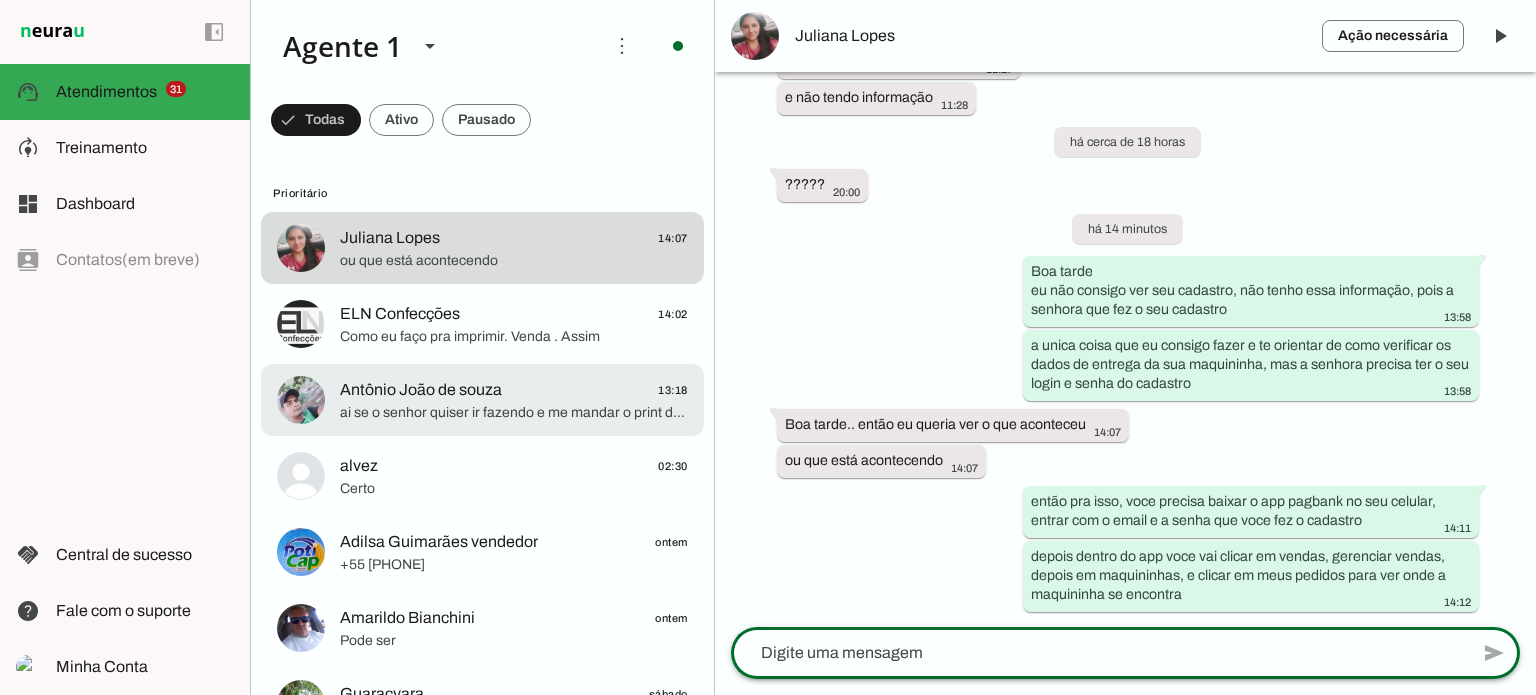 click on "Como eu faço pra imprimir. Venda . Assim" 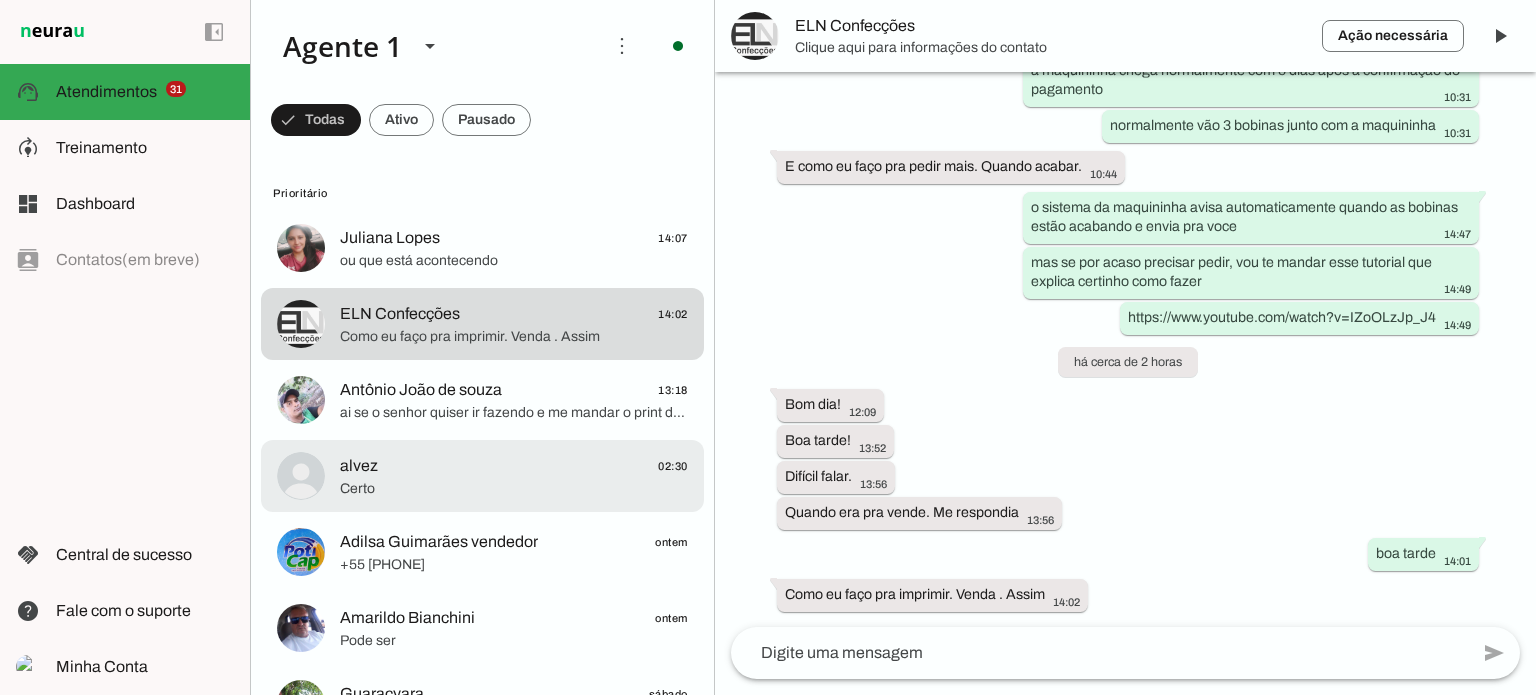 scroll, scrollTop: 4656, scrollLeft: 0, axis: vertical 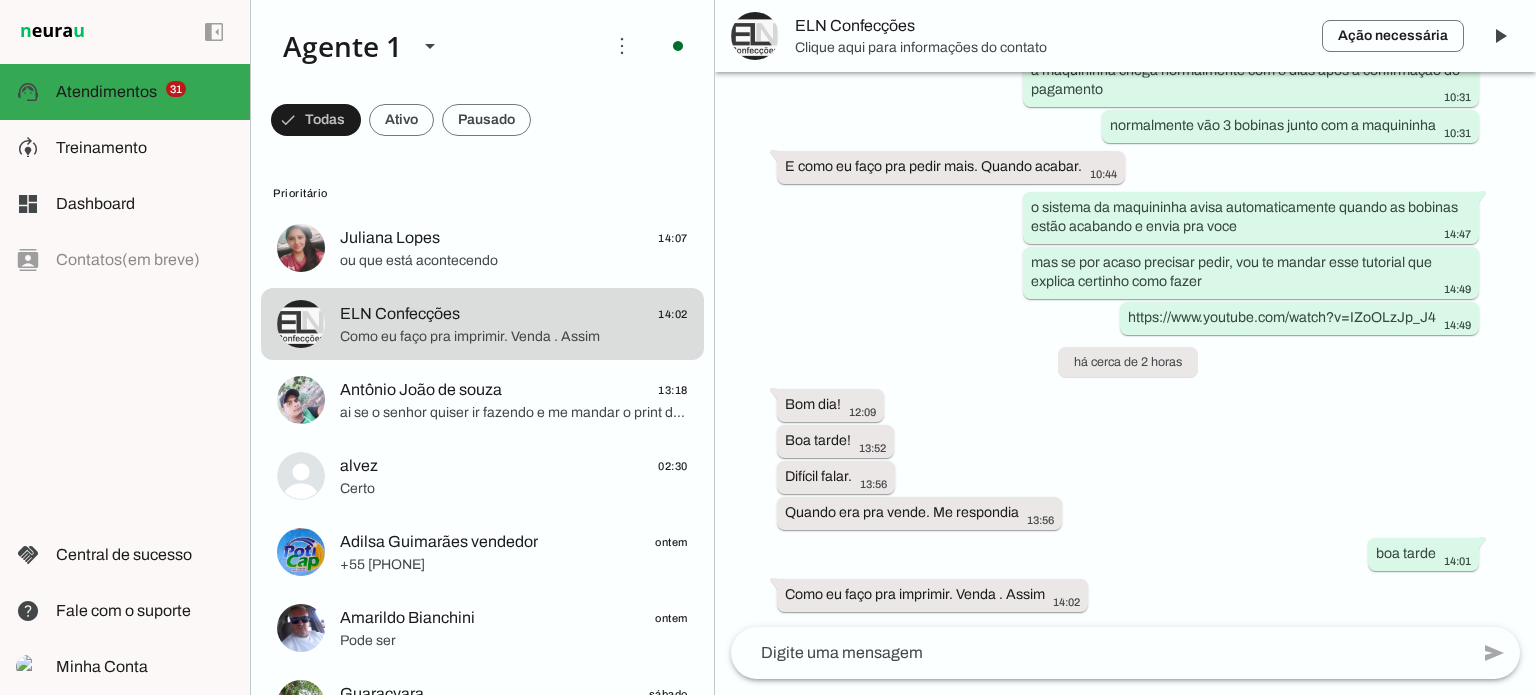 click 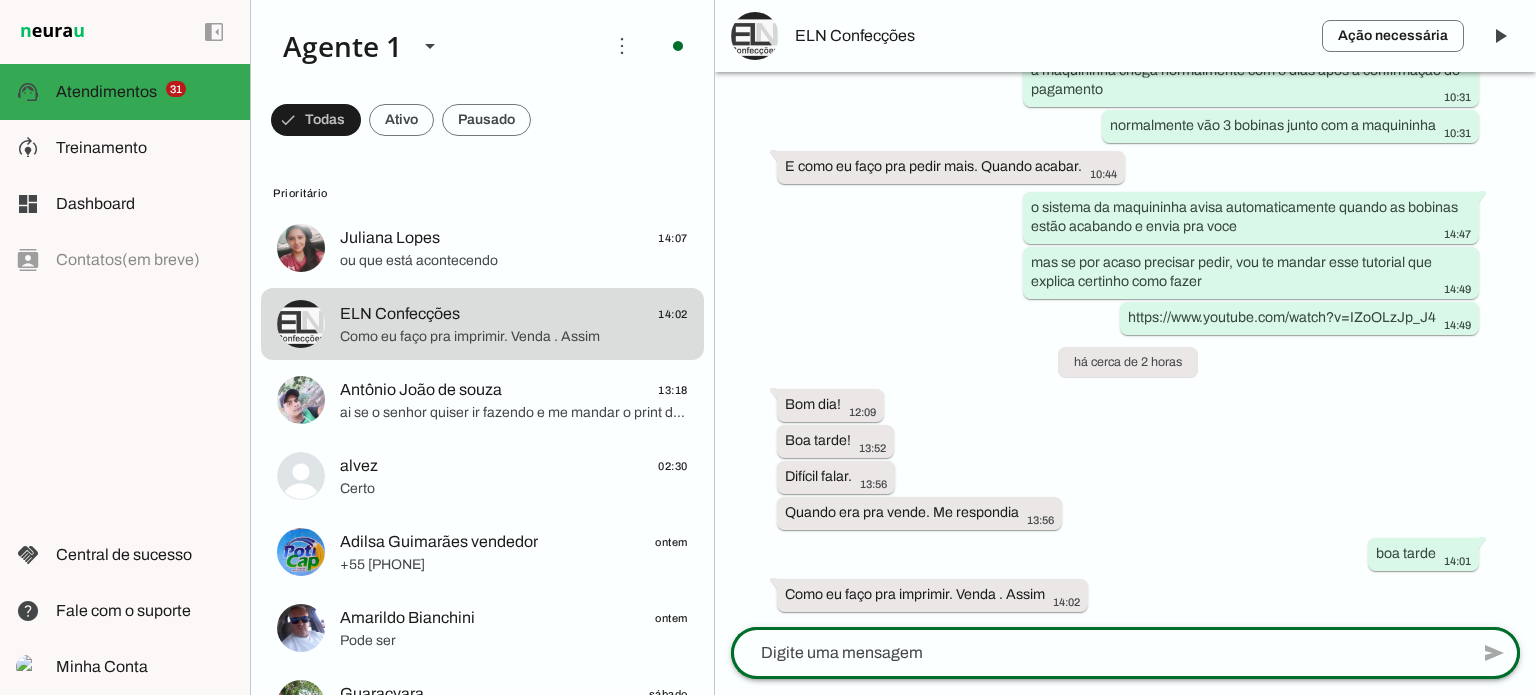 click 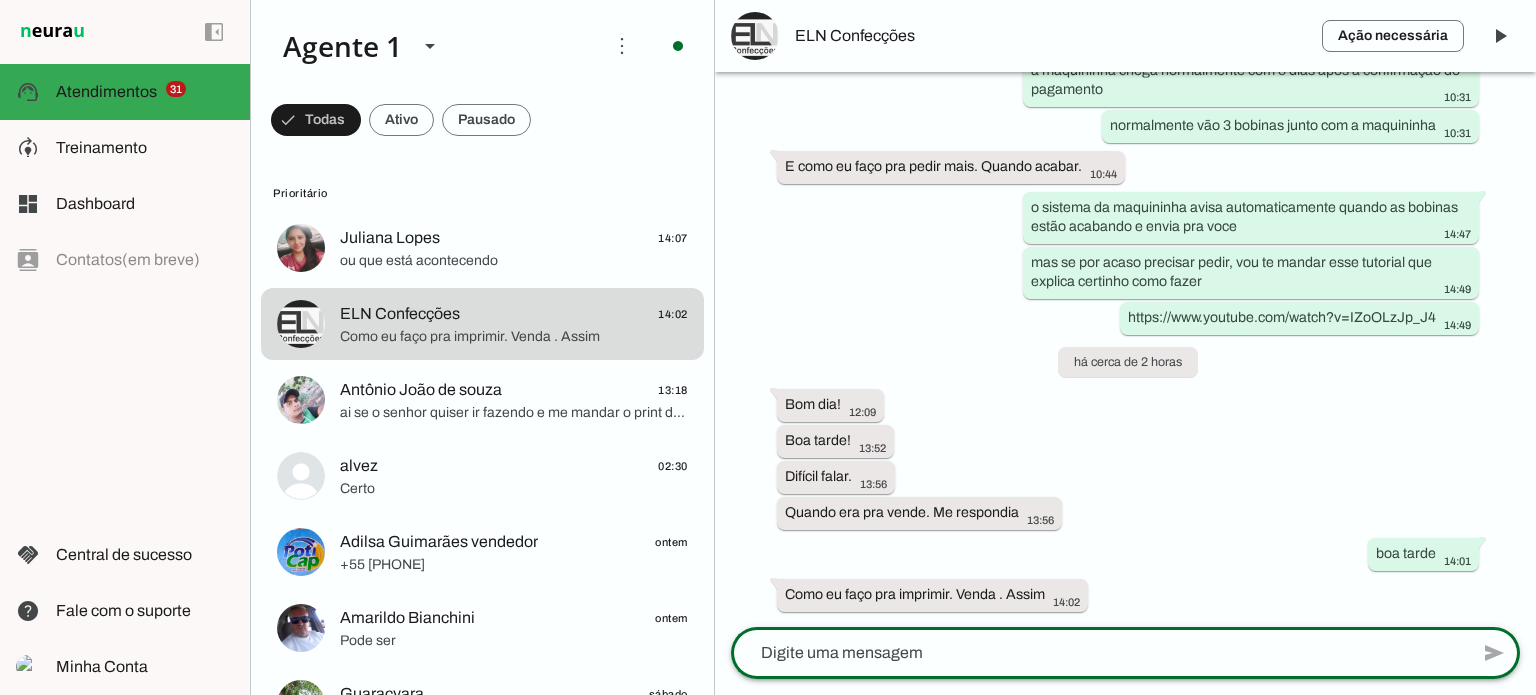 click 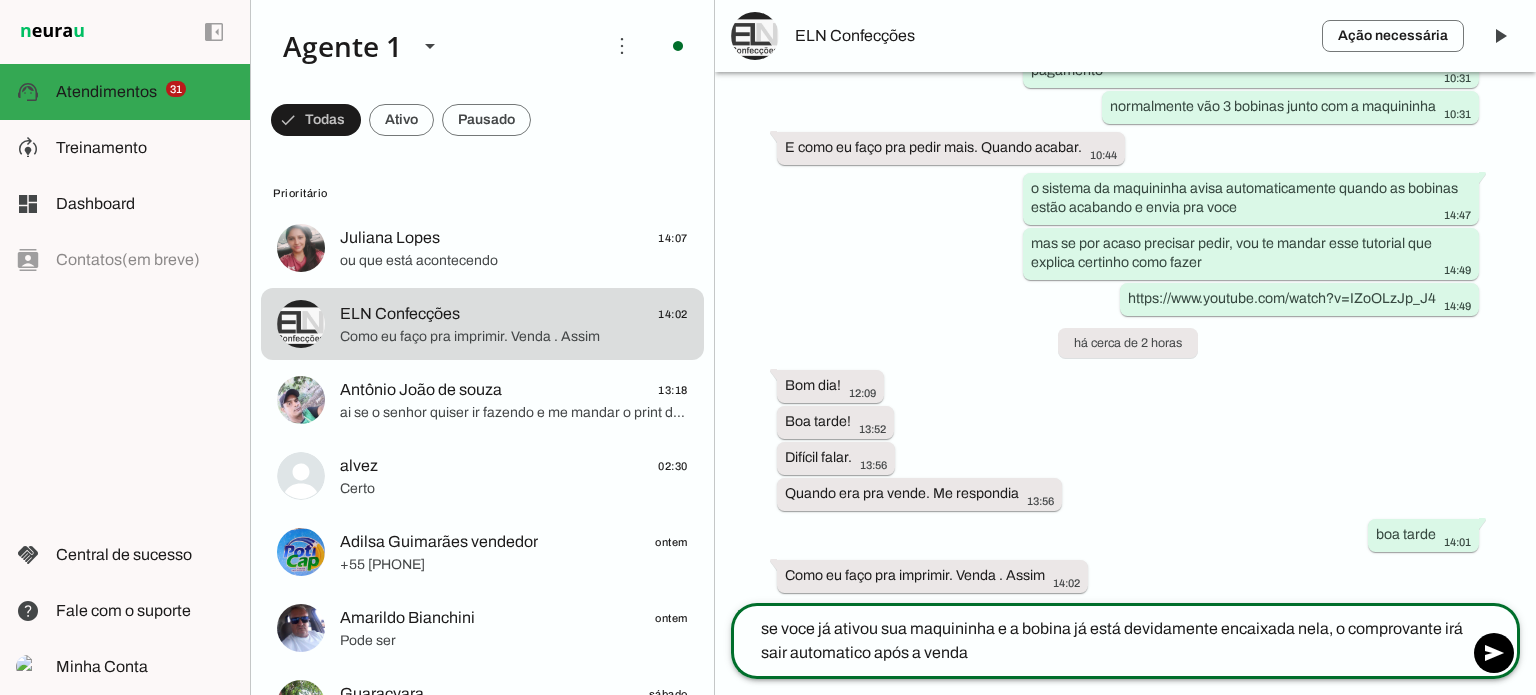 type on "se voce já ativou sua maquininha e a bobina já está devidamente encaixada nela, o comprovante irá sair automatico após a venda" 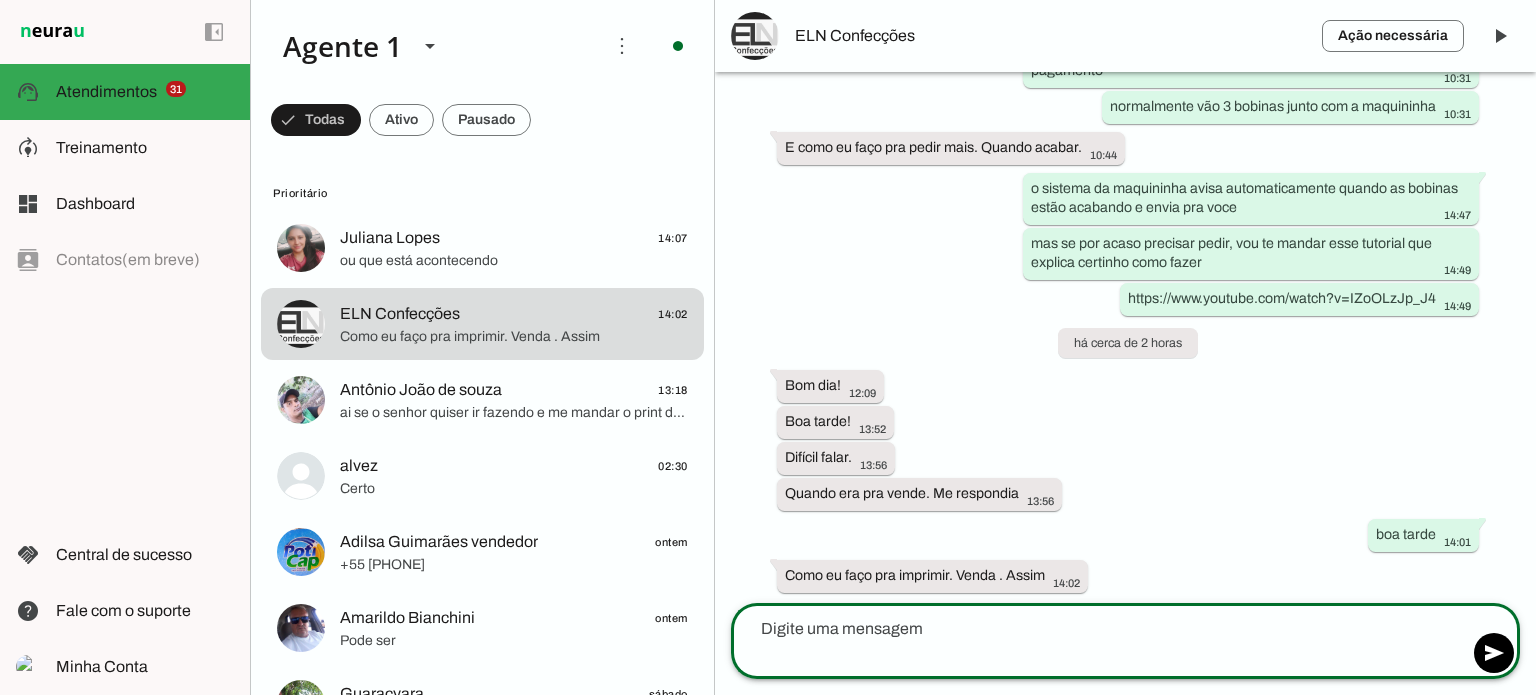 scroll, scrollTop: 4729, scrollLeft: 0, axis: vertical 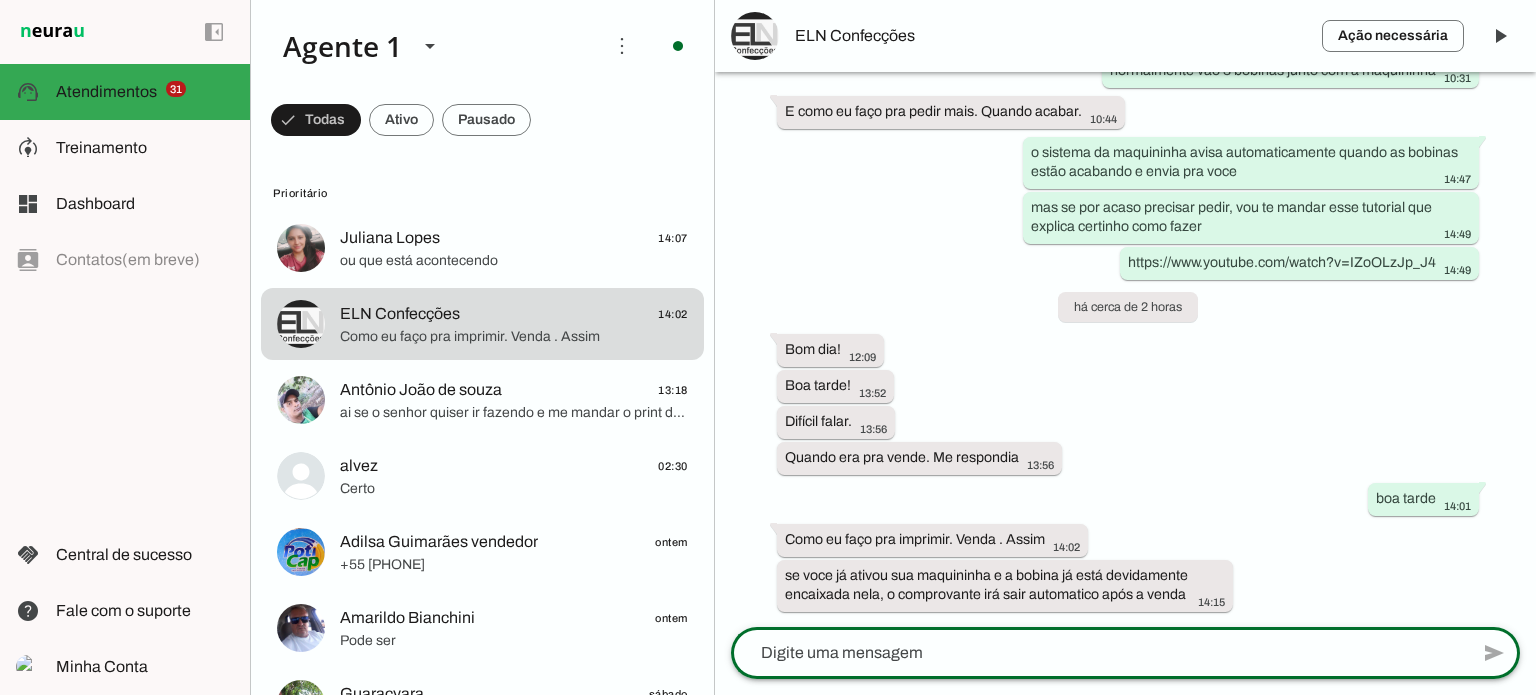 paste on "https://www.youtube.com/watch?v=UTV2oIcfpgE" 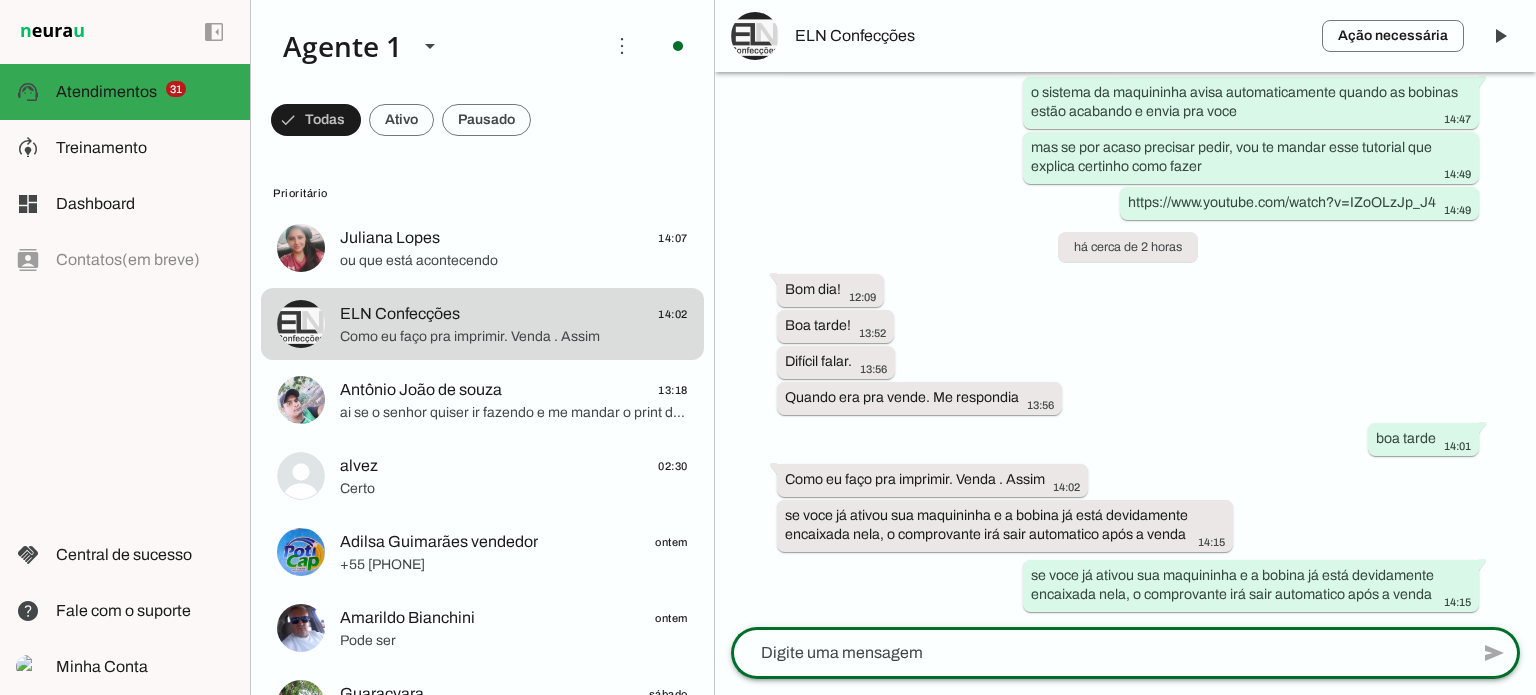 scroll, scrollTop: 4808, scrollLeft: 0, axis: vertical 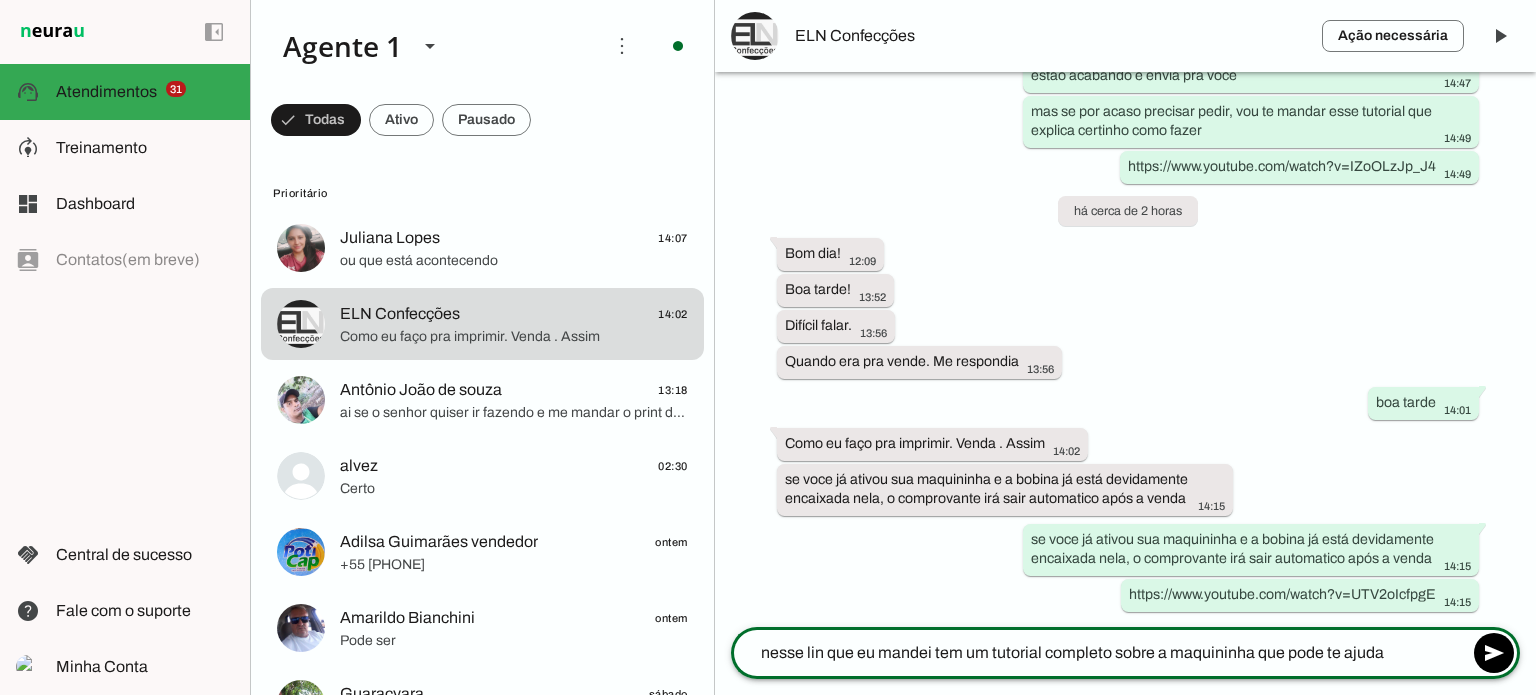 type on "nesse lin que eu mandei tem um tutorial completo sobre a maquininha que pode te ajudar" 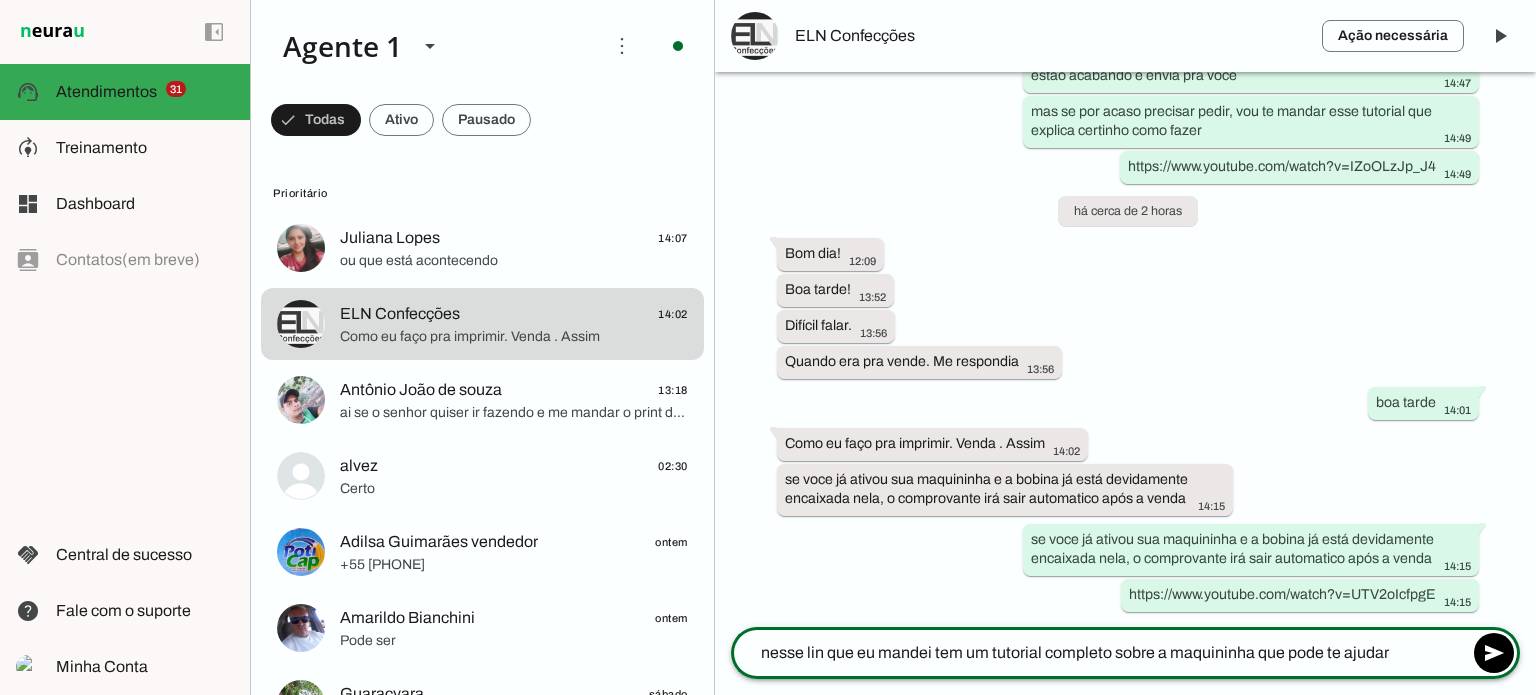 type 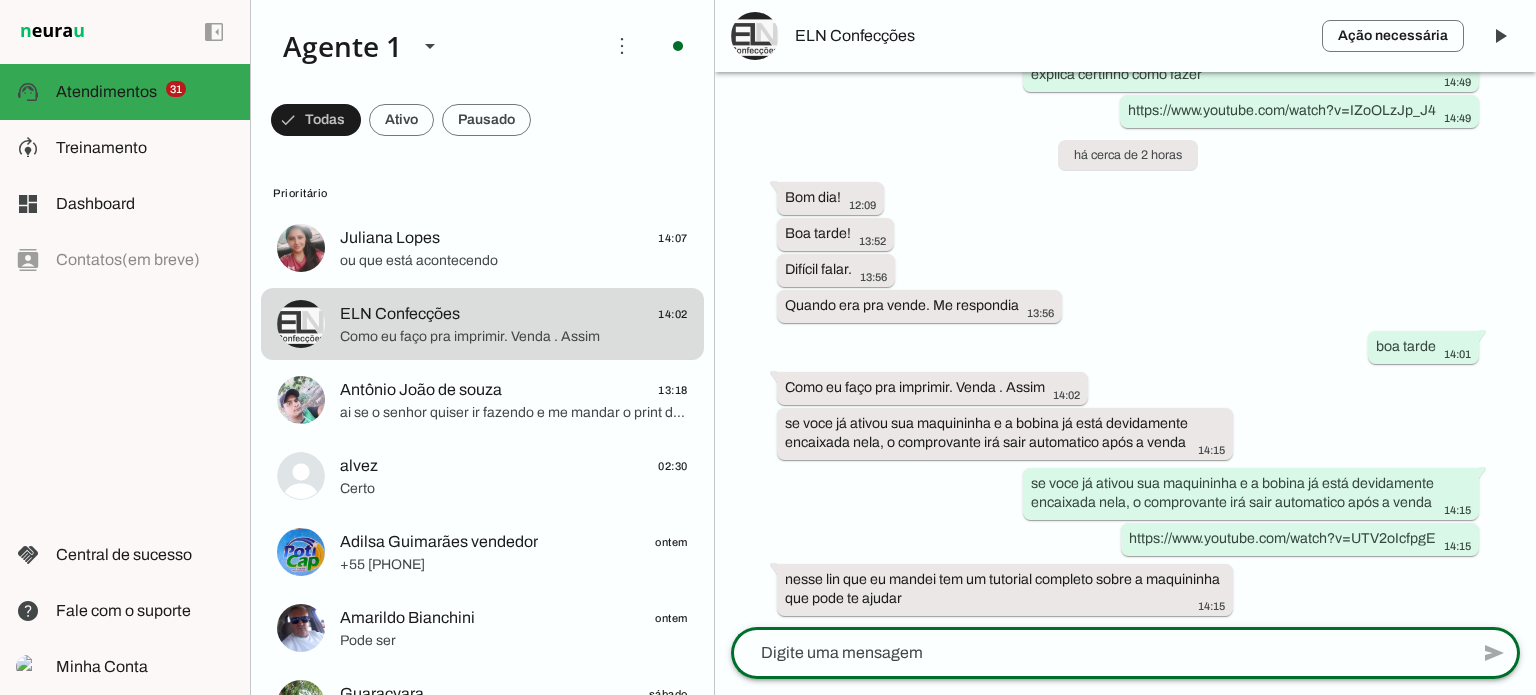 scroll, scrollTop: 4904, scrollLeft: 0, axis: vertical 